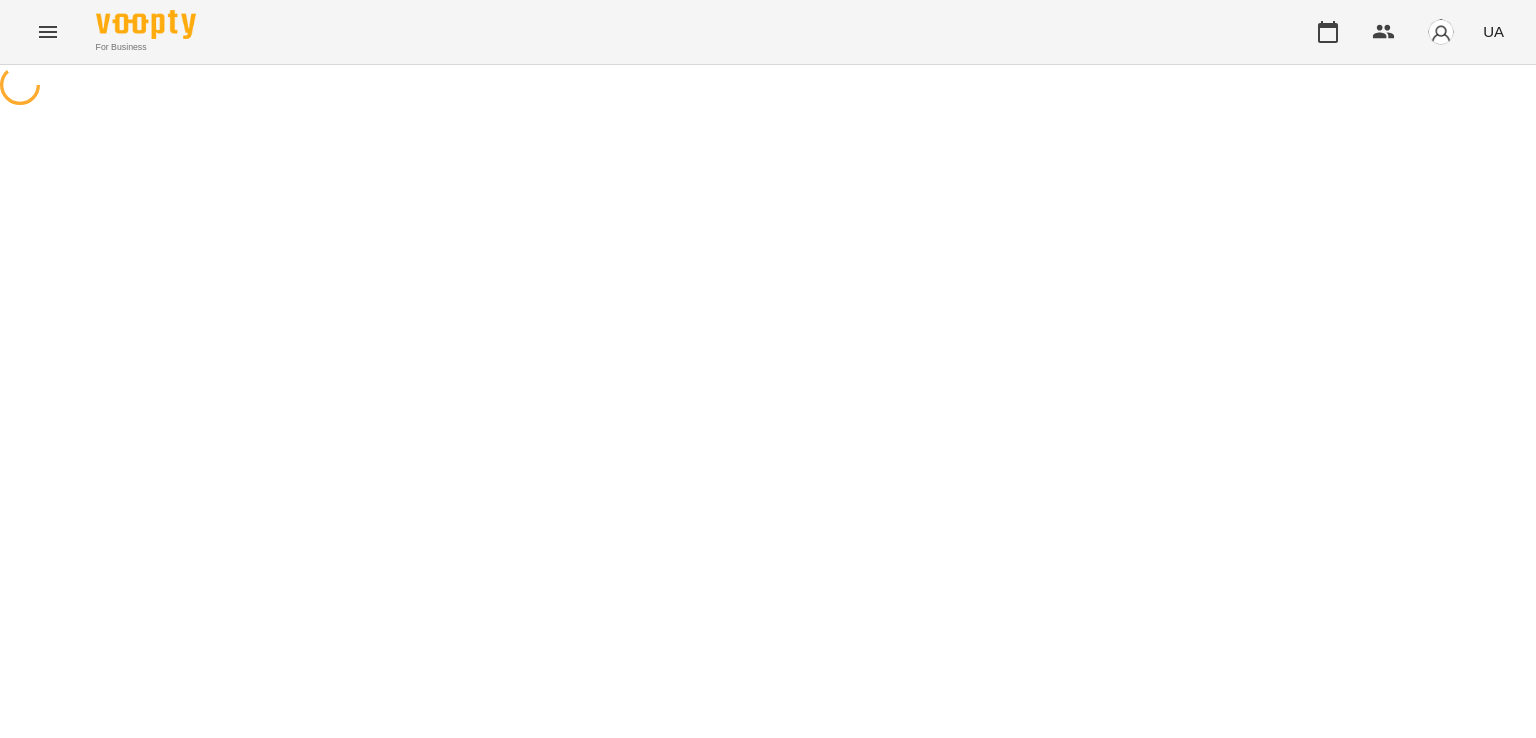 scroll, scrollTop: 0, scrollLeft: 0, axis: both 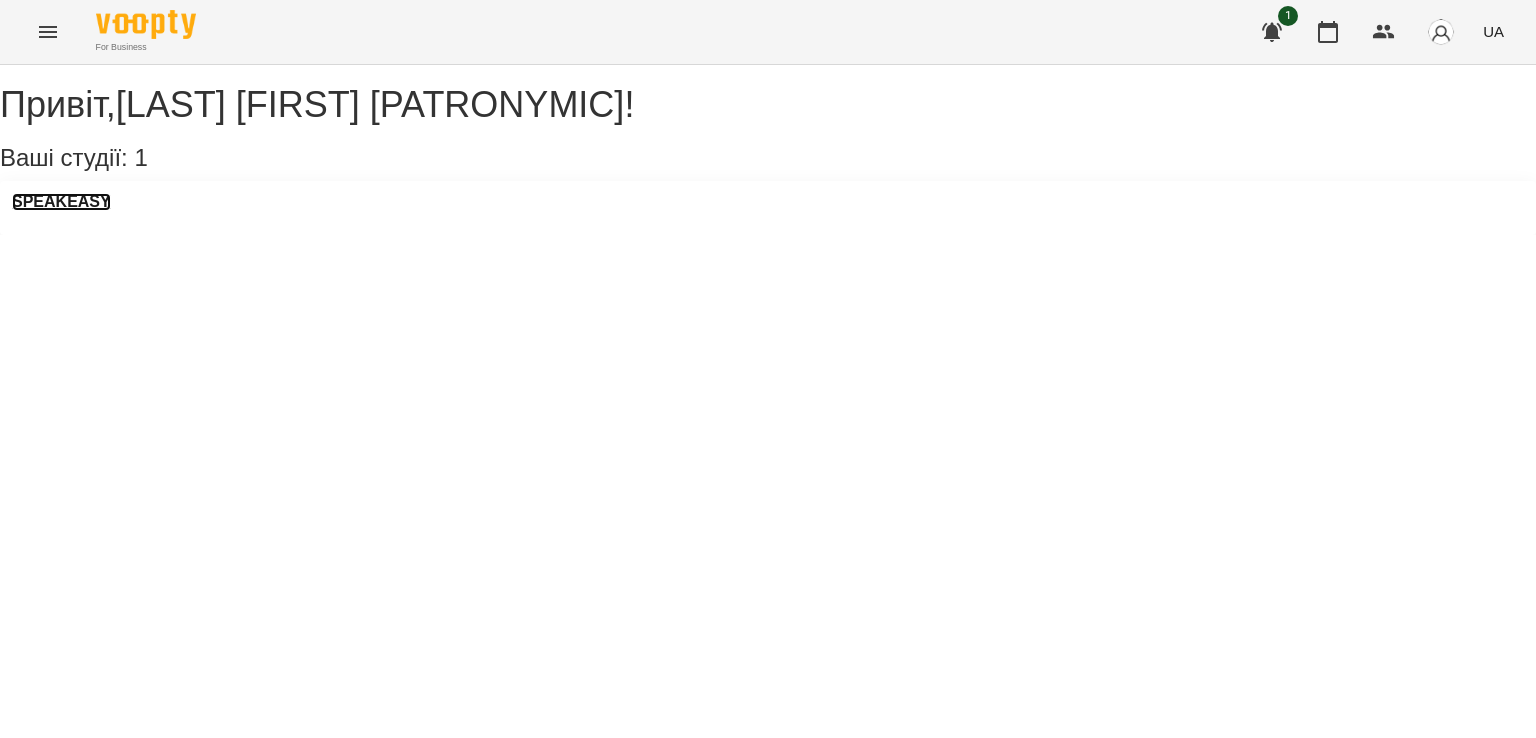 click on "SPEAKEASY" at bounding box center [61, 202] 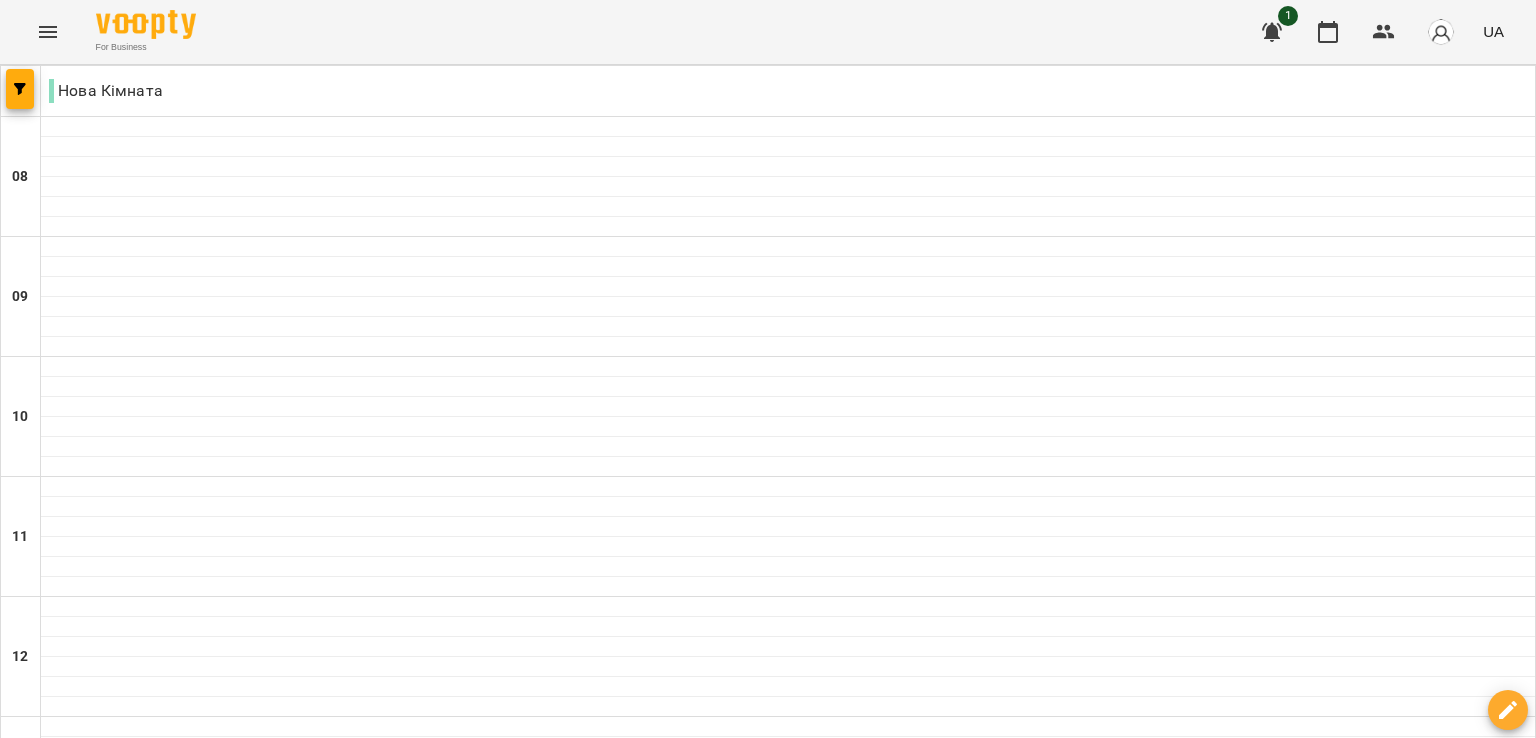 scroll, scrollTop: 998, scrollLeft: 0, axis: vertical 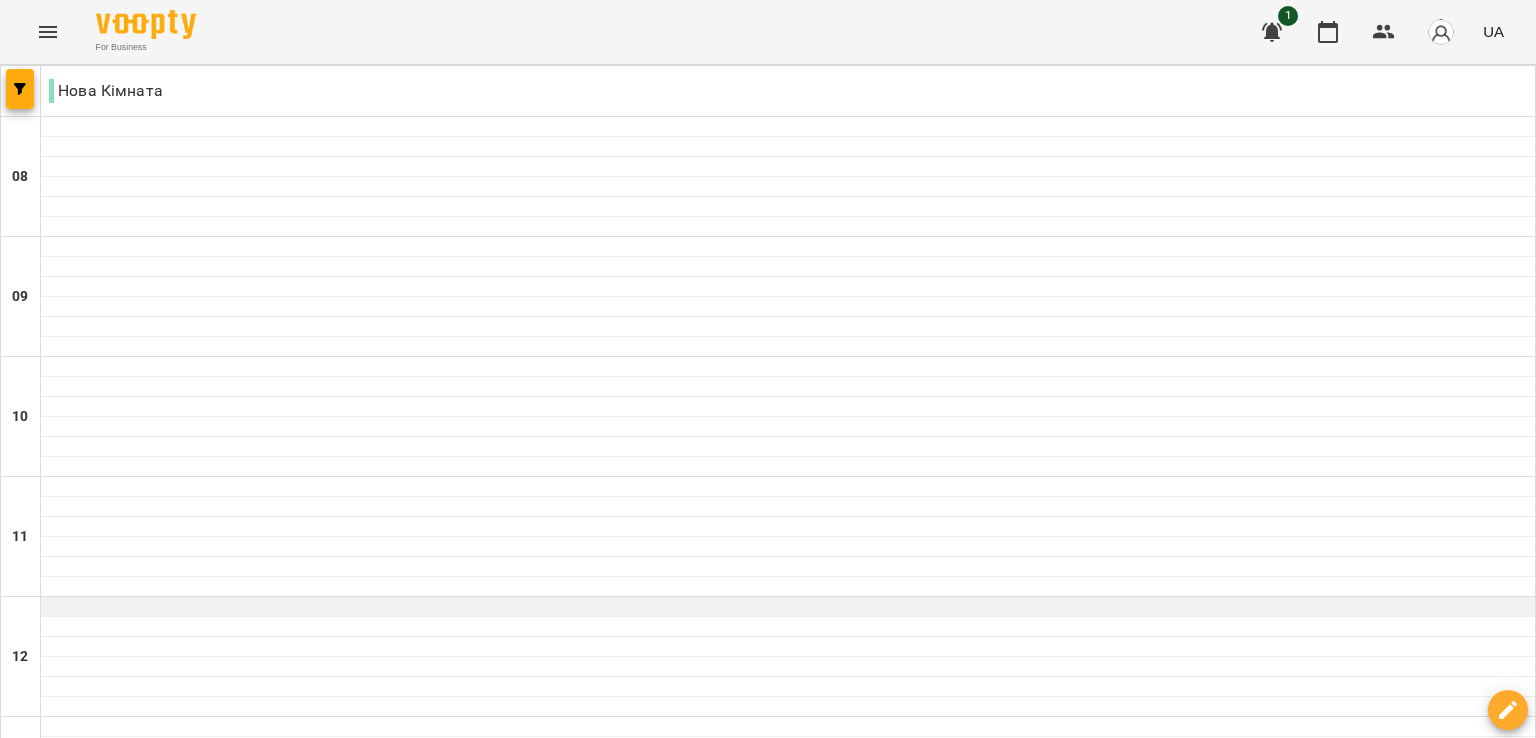 click at bounding box center (788, 607) 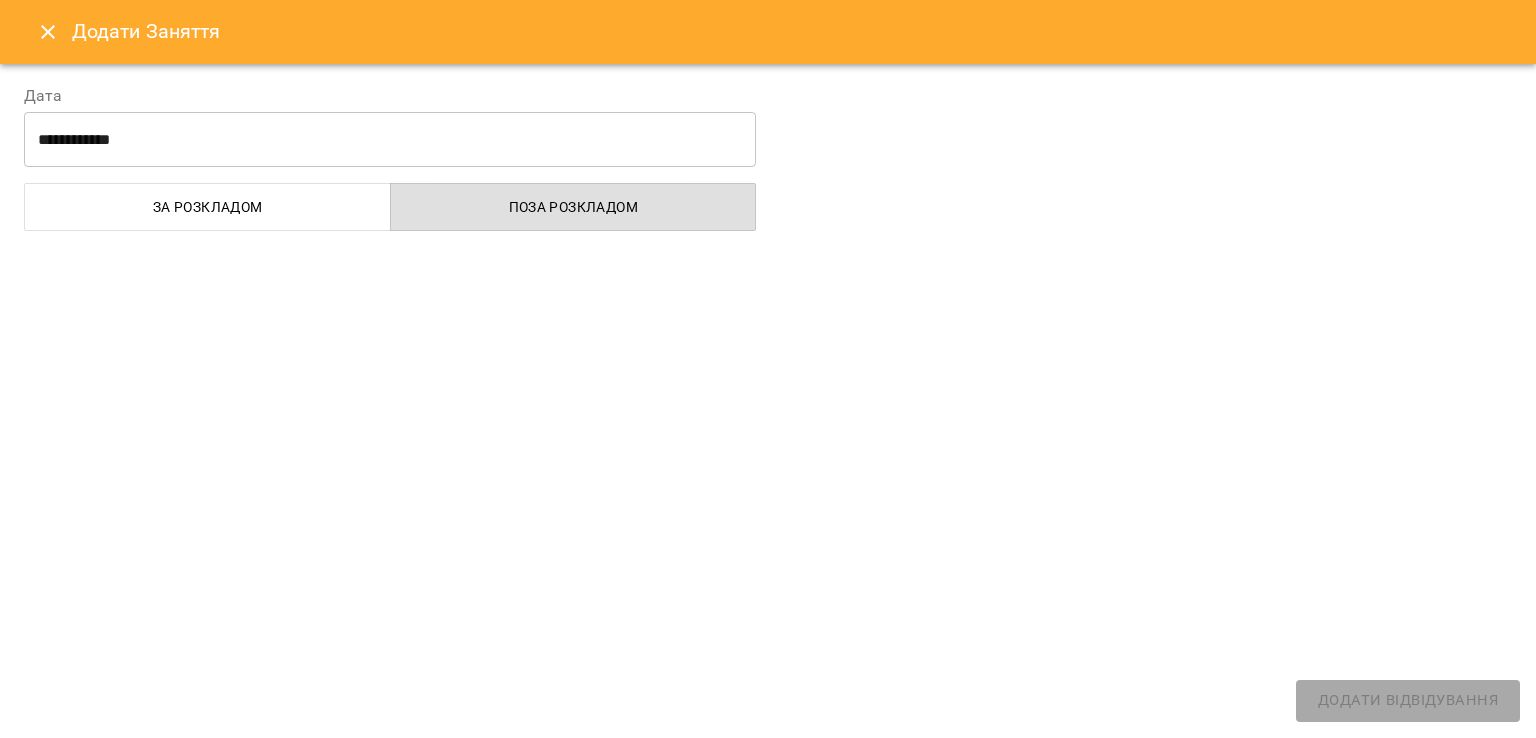 select on "**********" 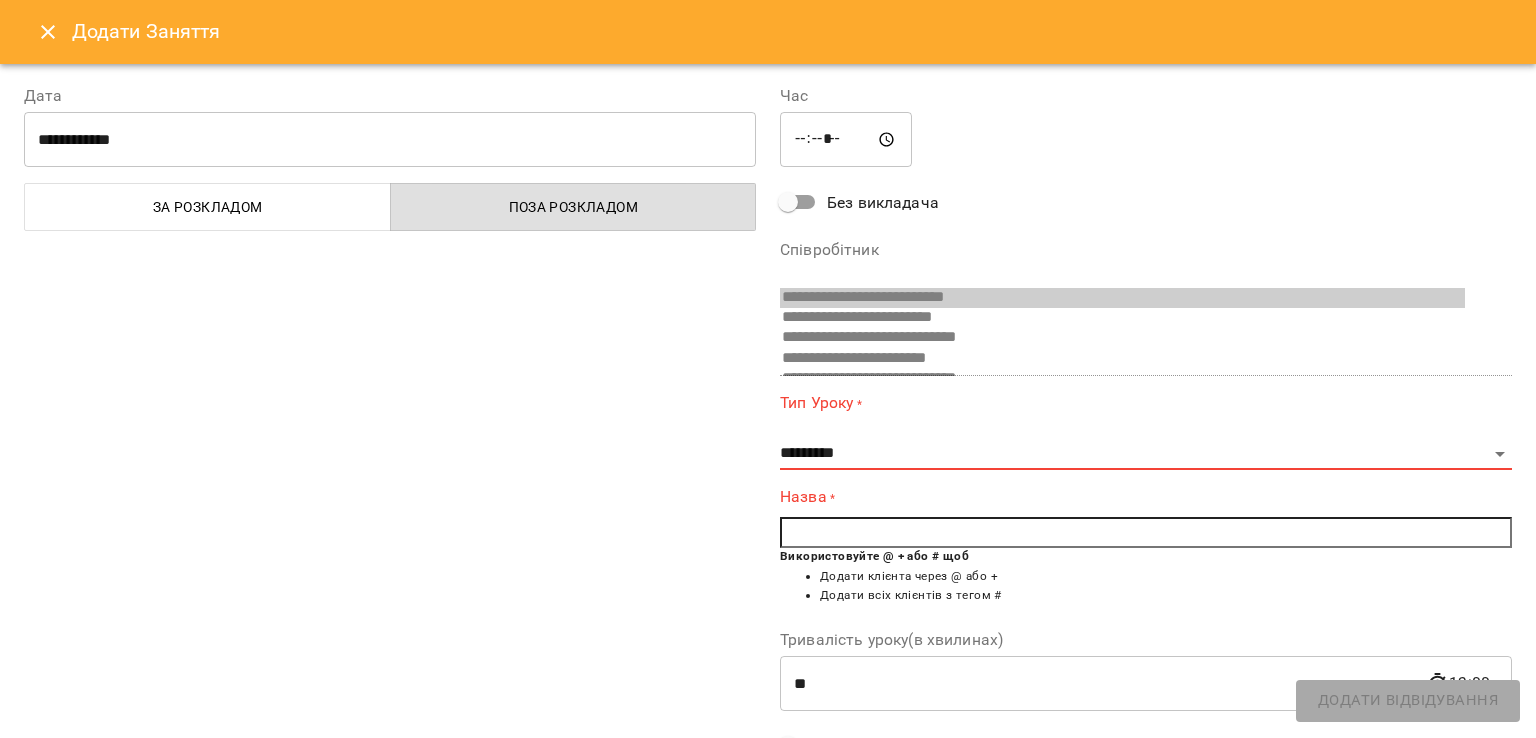 scroll, scrollTop: 619, scrollLeft: 0, axis: vertical 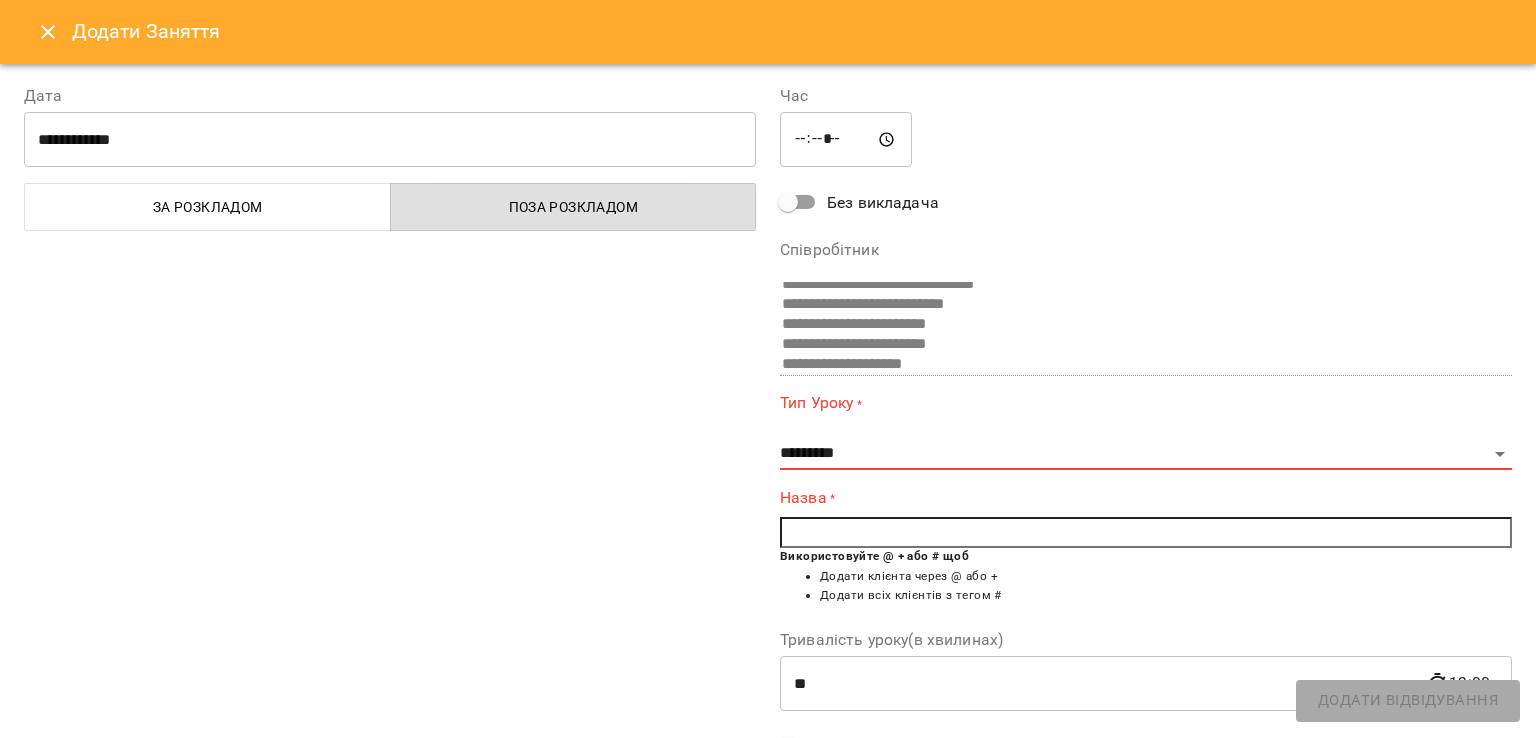 click at bounding box center [1146, 533] 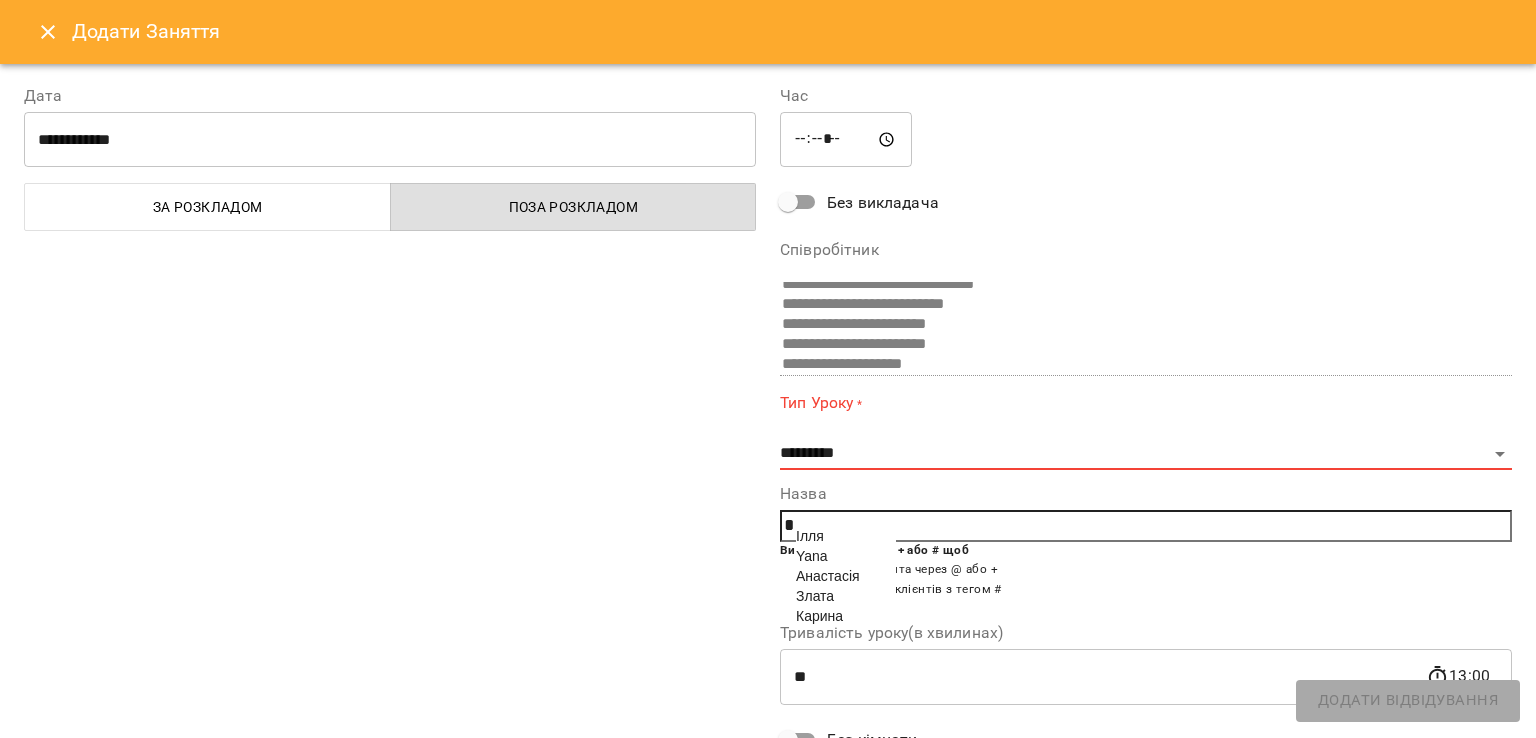 click on "Iлля" at bounding box center (810, 536) 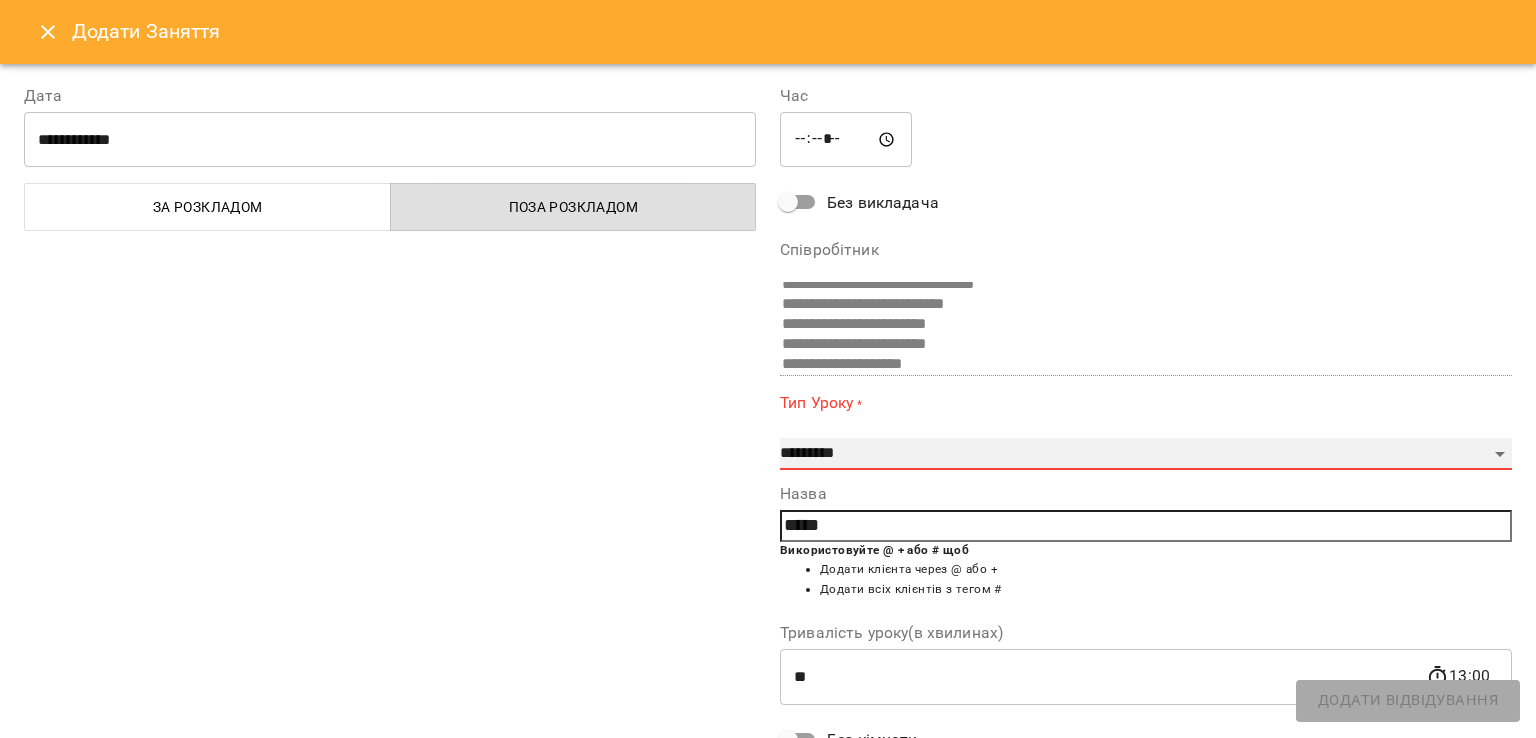 click on "**********" at bounding box center (1146, 454) 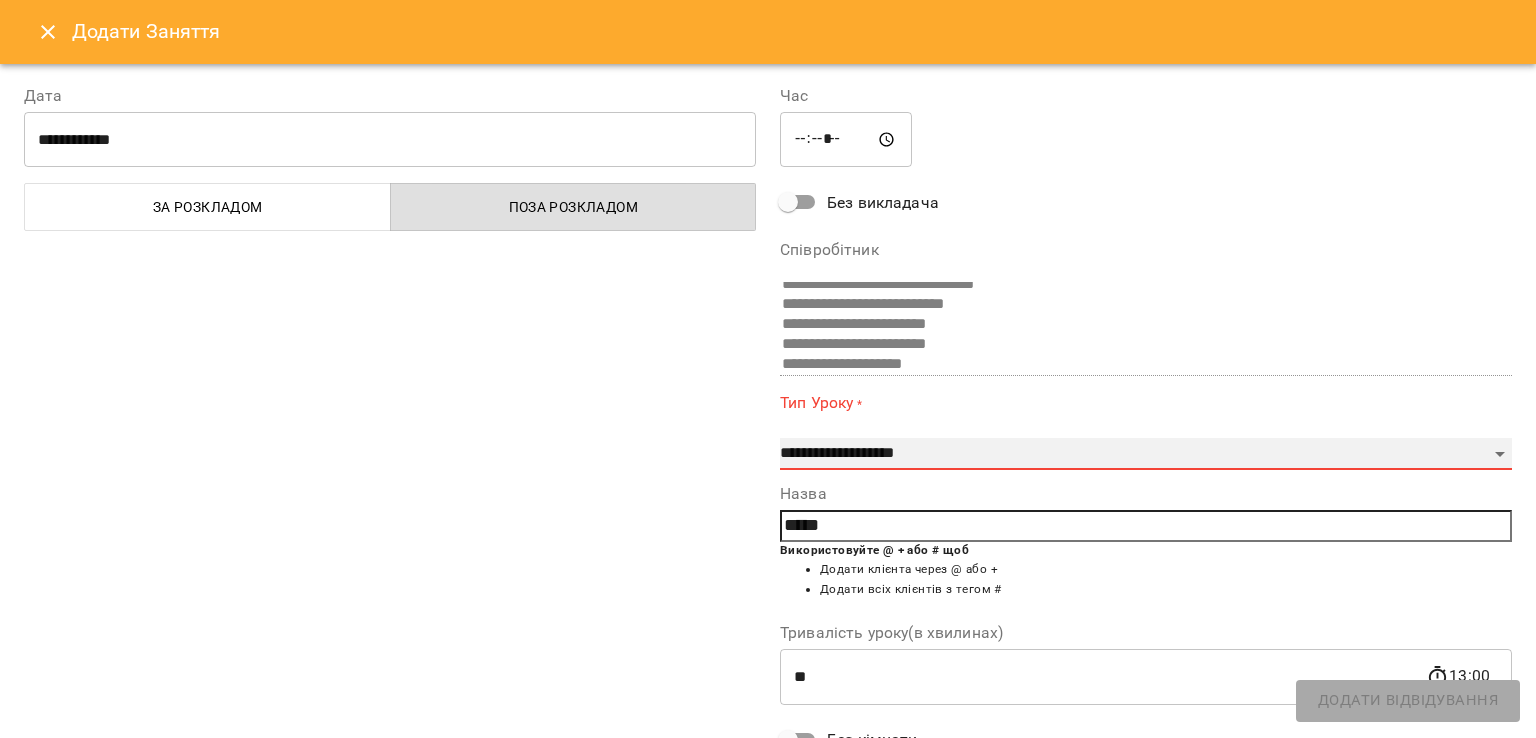 click on "**********" at bounding box center (1146, 454) 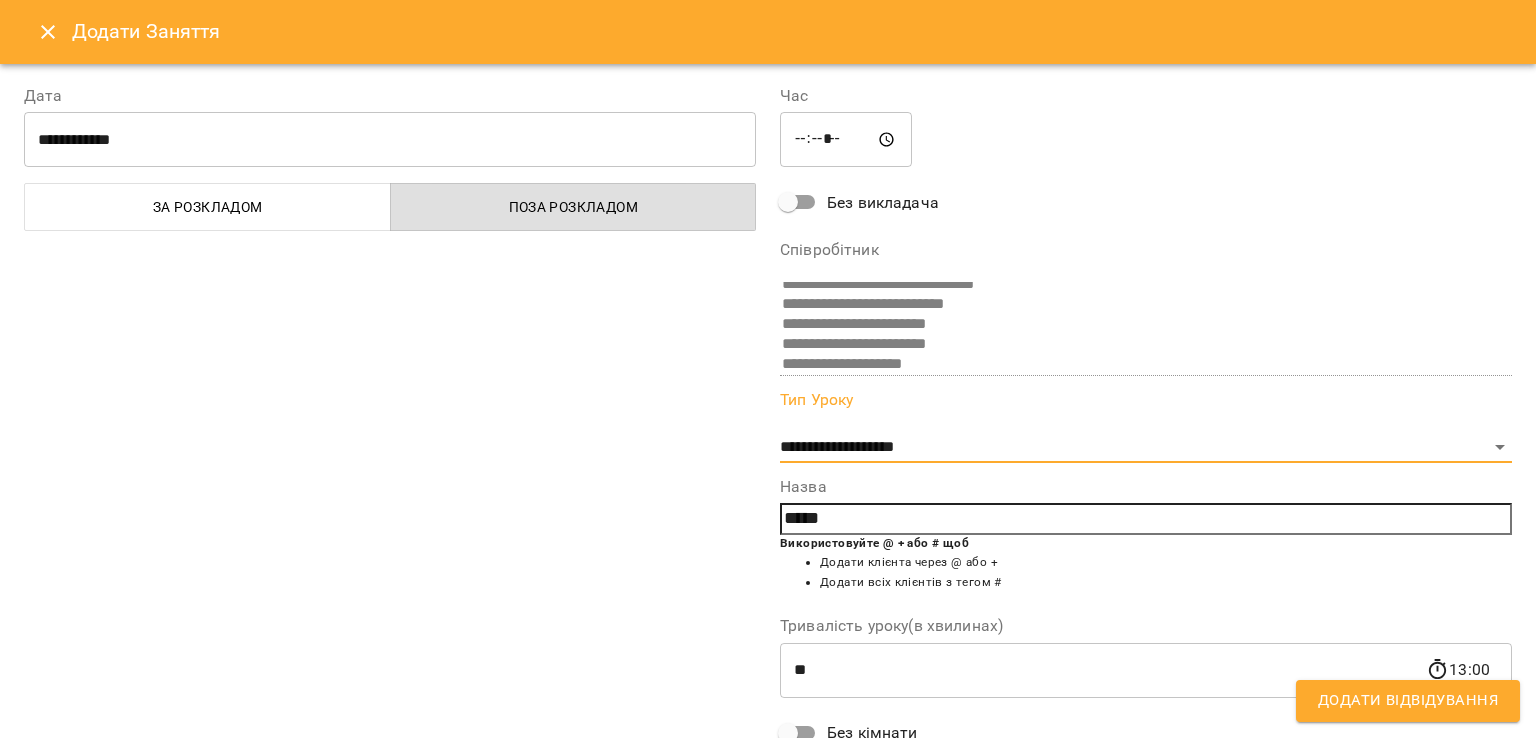 click on "Додати Відвідування" at bounding box center (1408, 701) 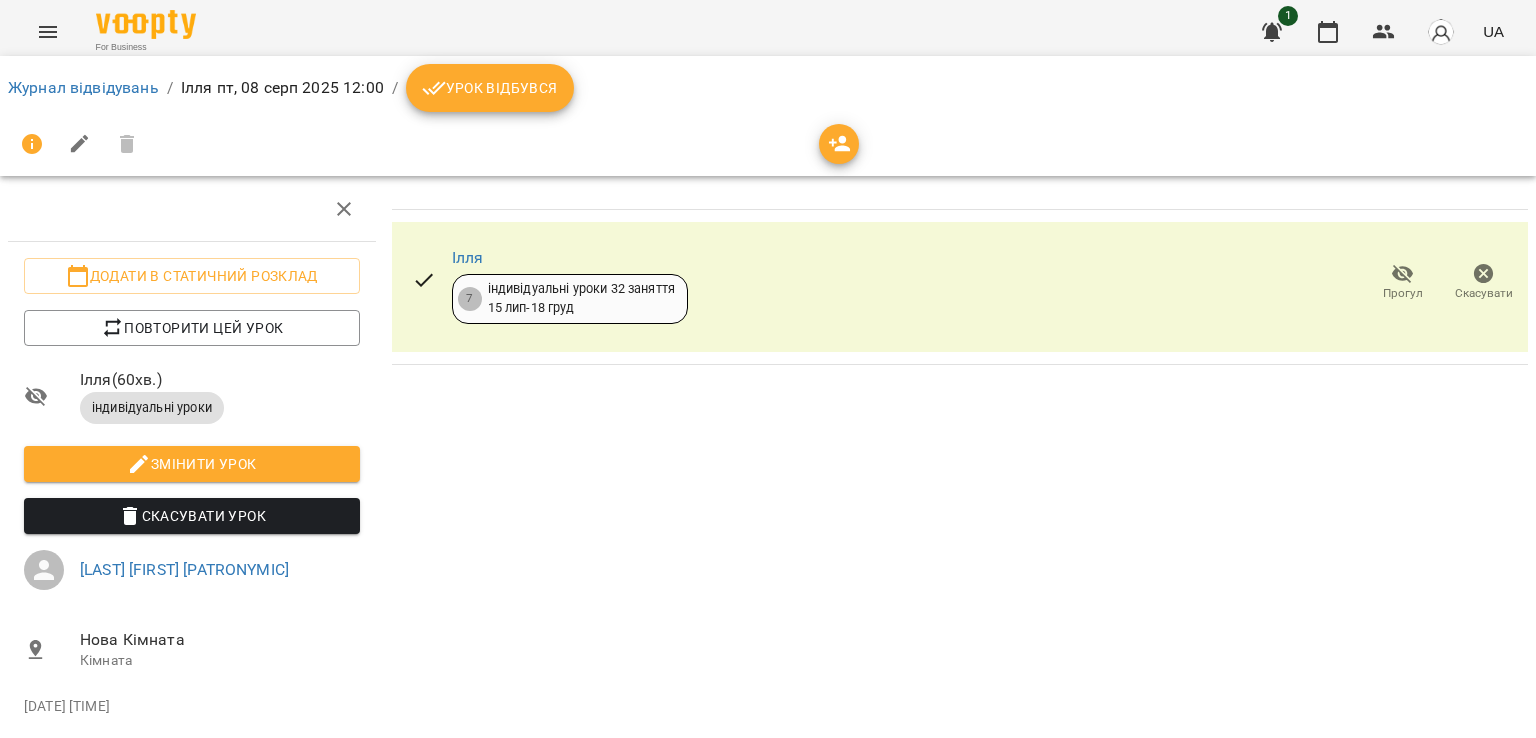 click on "Урок відбувся" at bounding box center [490, 88] 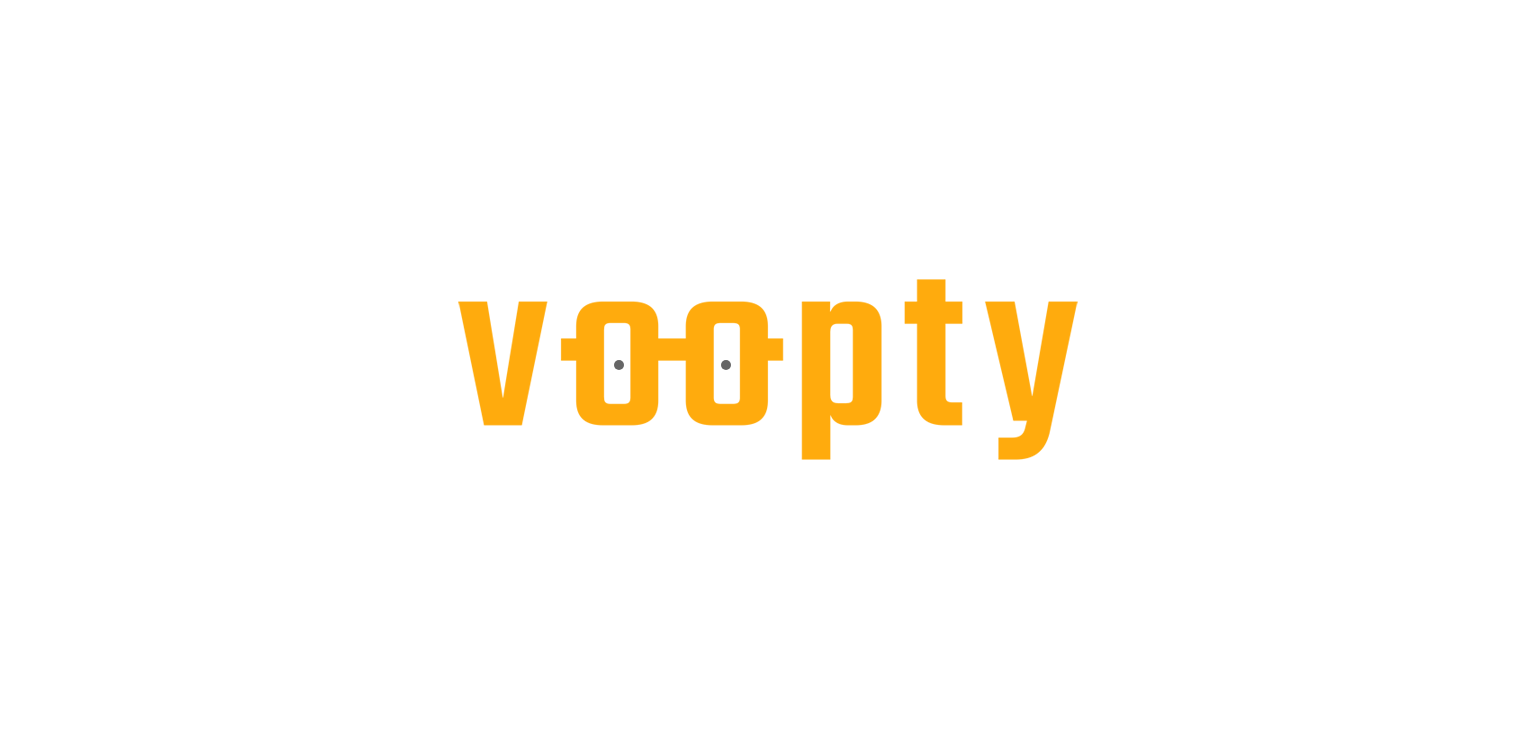 scroll, scrollTop: 0, scrollLeft: 0, axis: both 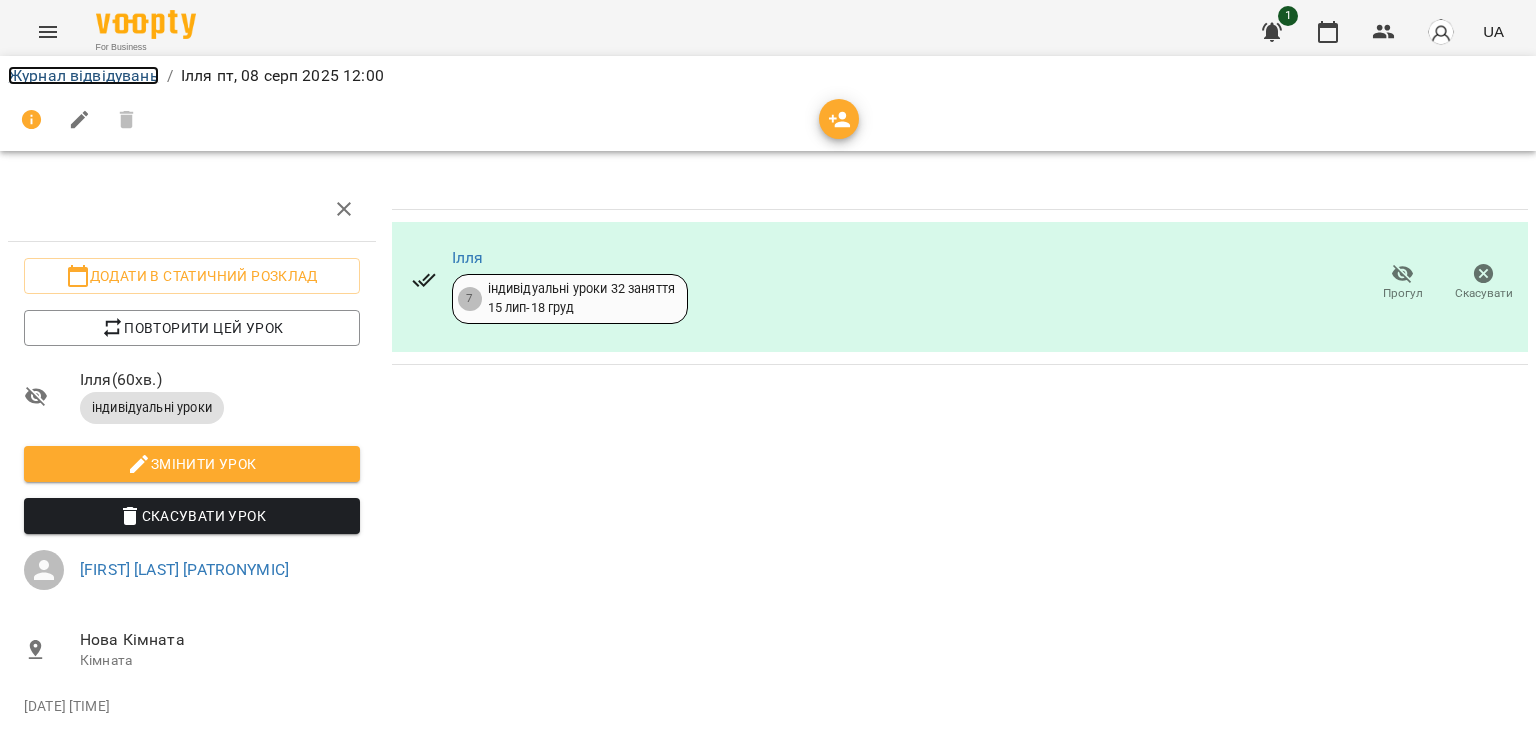 click on "Журнал відвідувань" at bounding box center (83, 75) 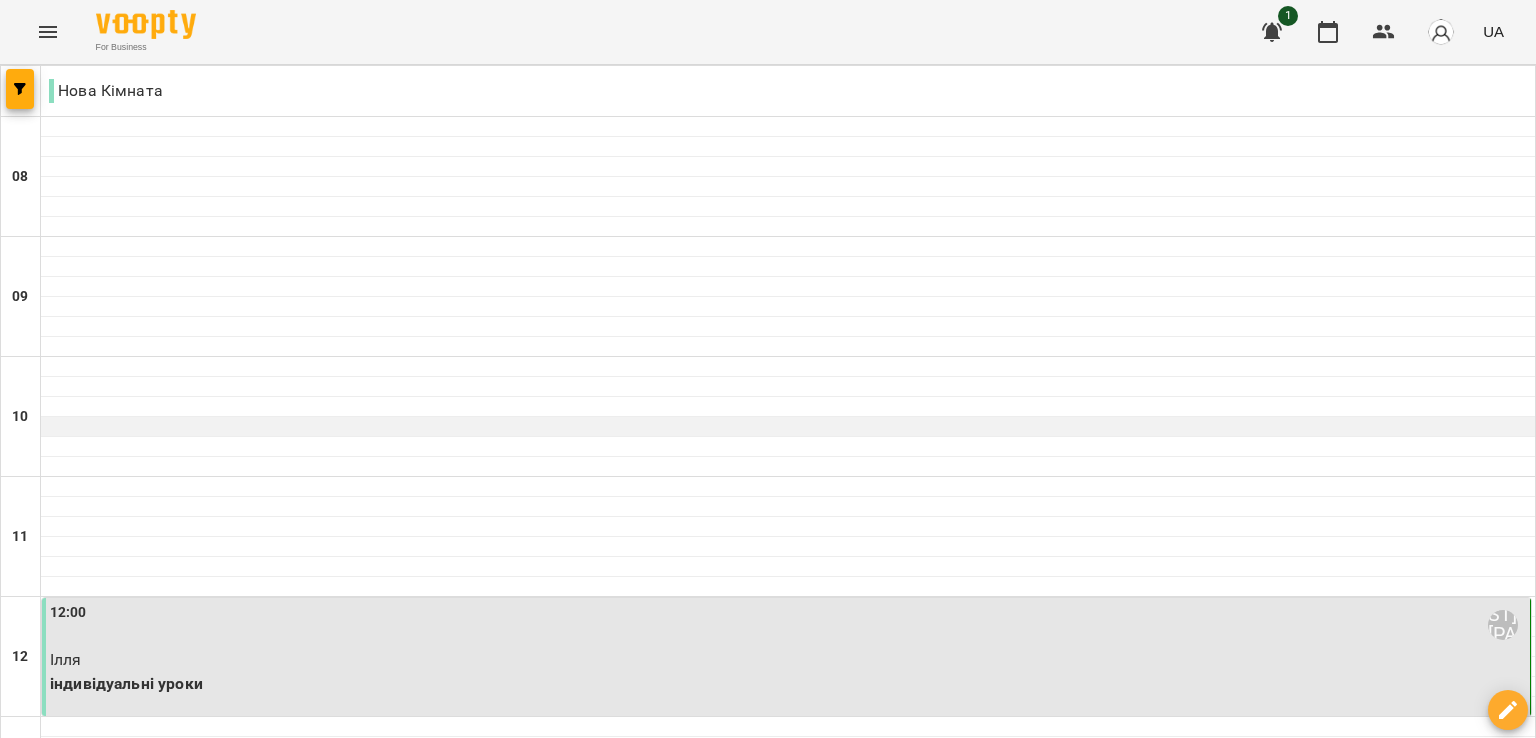 scroll, scrollTop: 200, scrollLeft: 0, axis: vertical 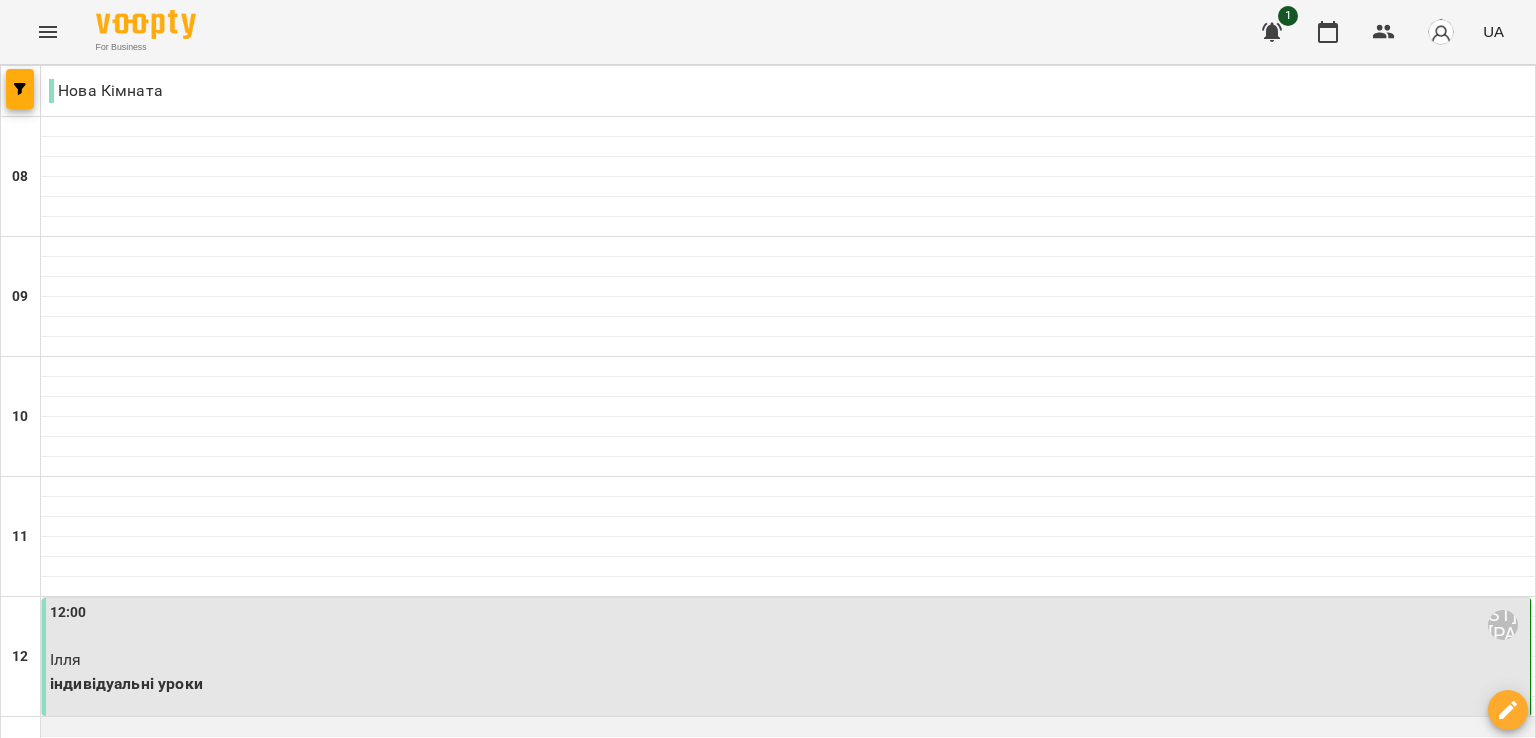 click at bounding box center [788, 727] 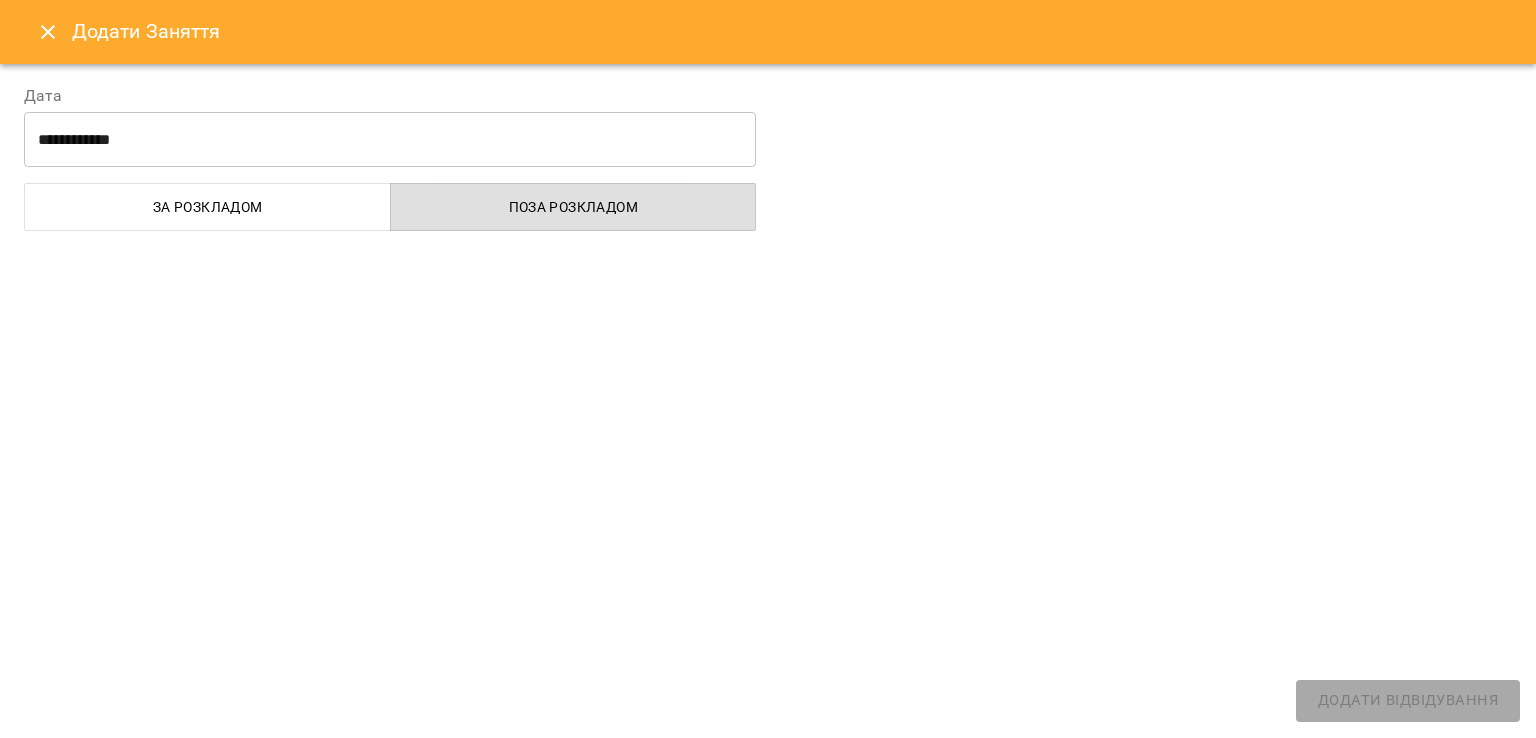 select on "**********" 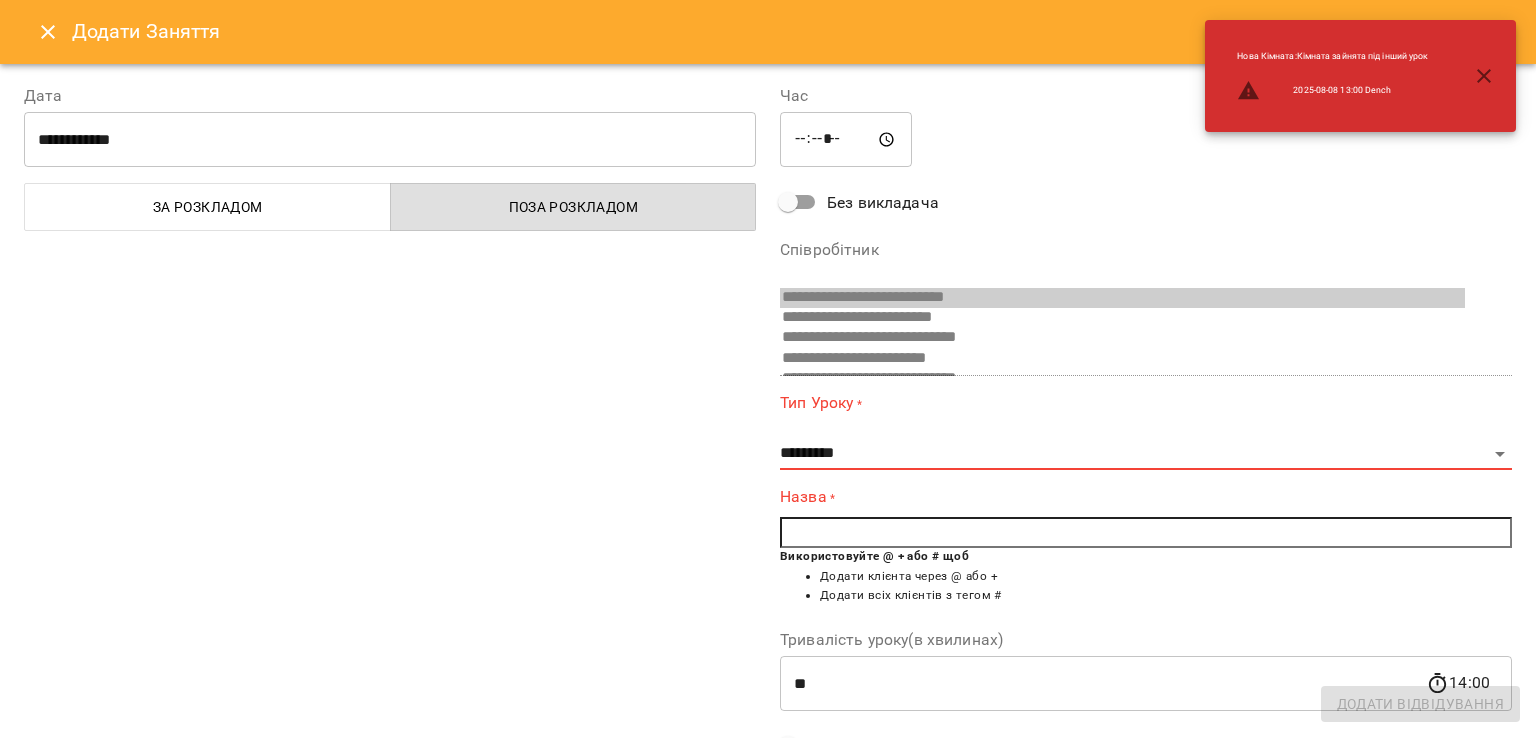 scroll, scrollTop: 619, scrollLeft: 0, axis: vertical 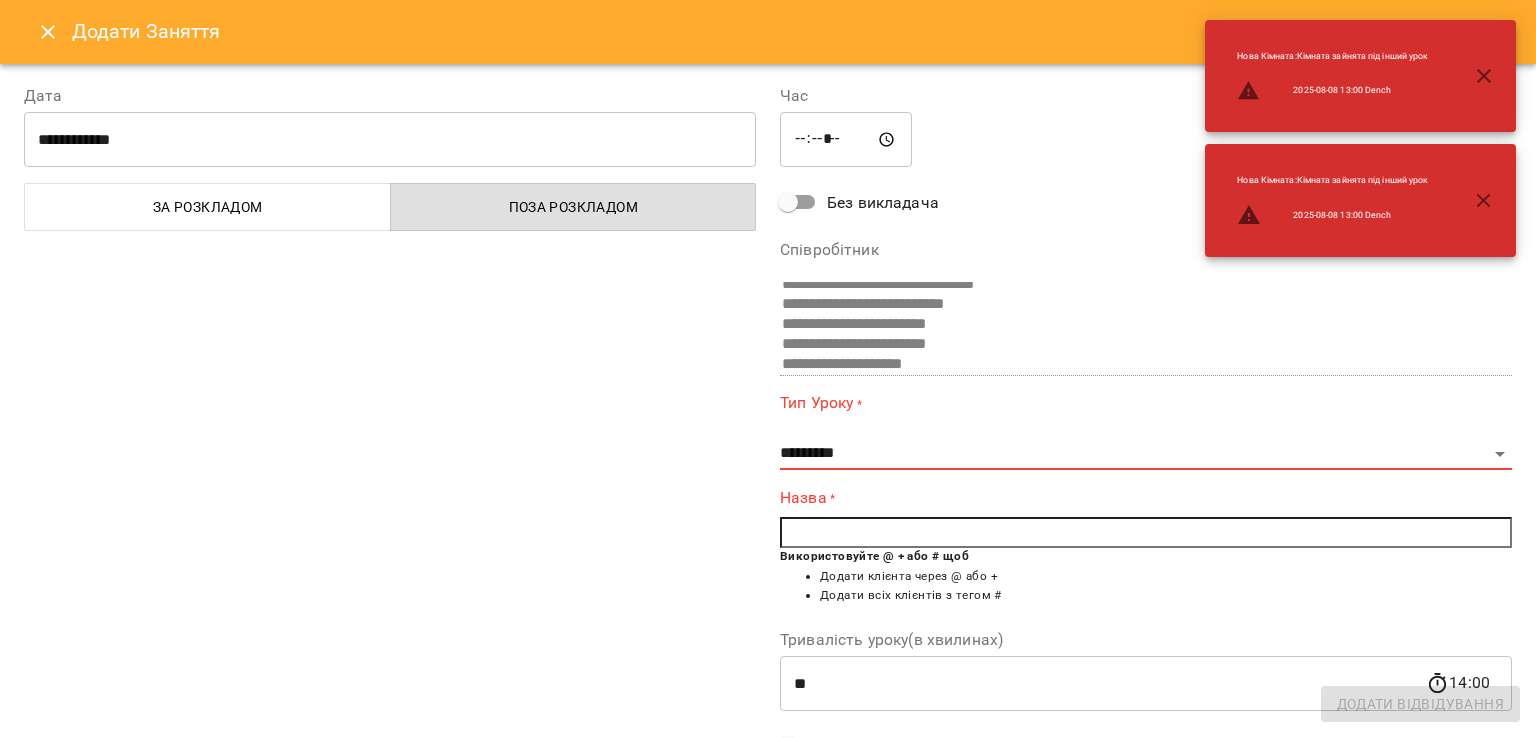 click at bounding box center (1146, 533) 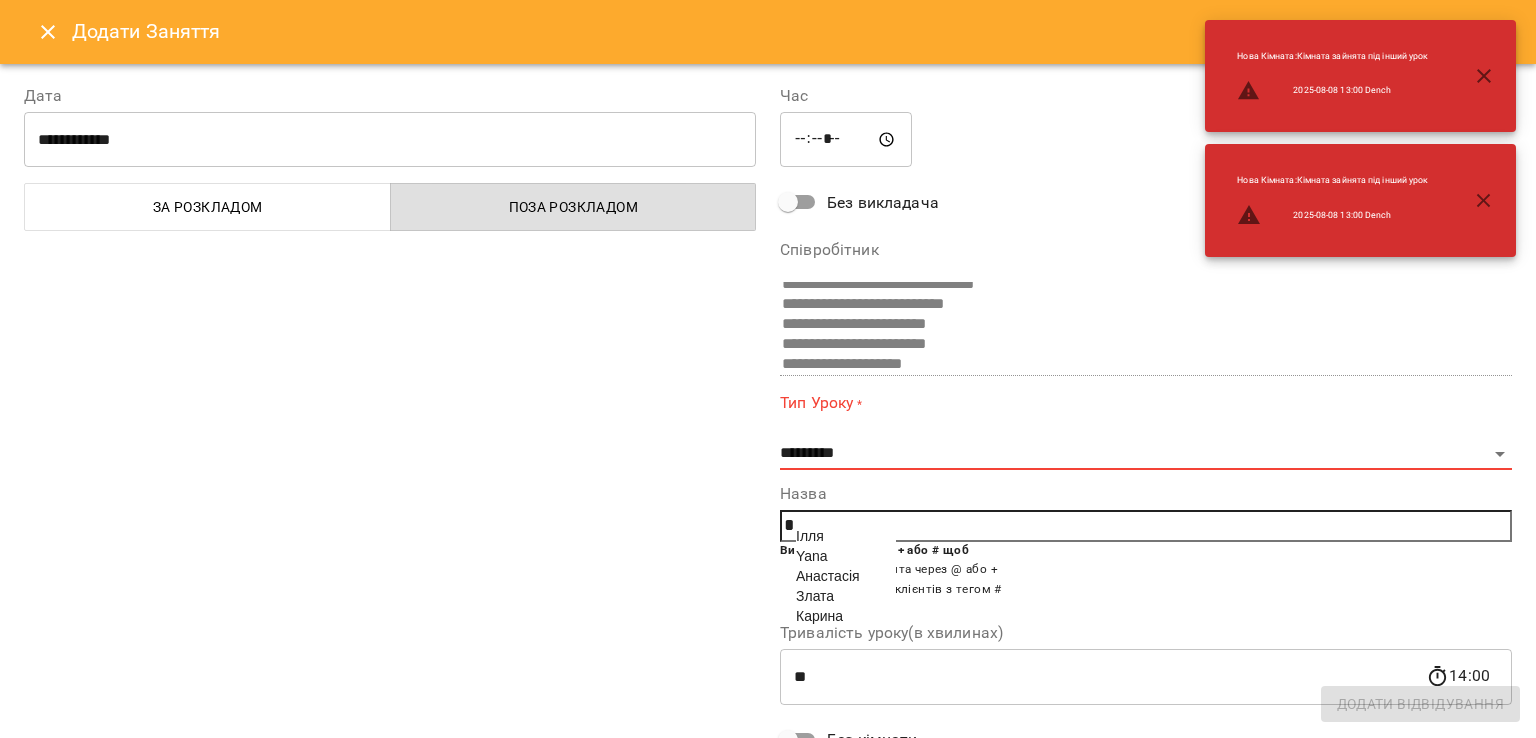 click on "Злата" at bounding box center [815, 596] 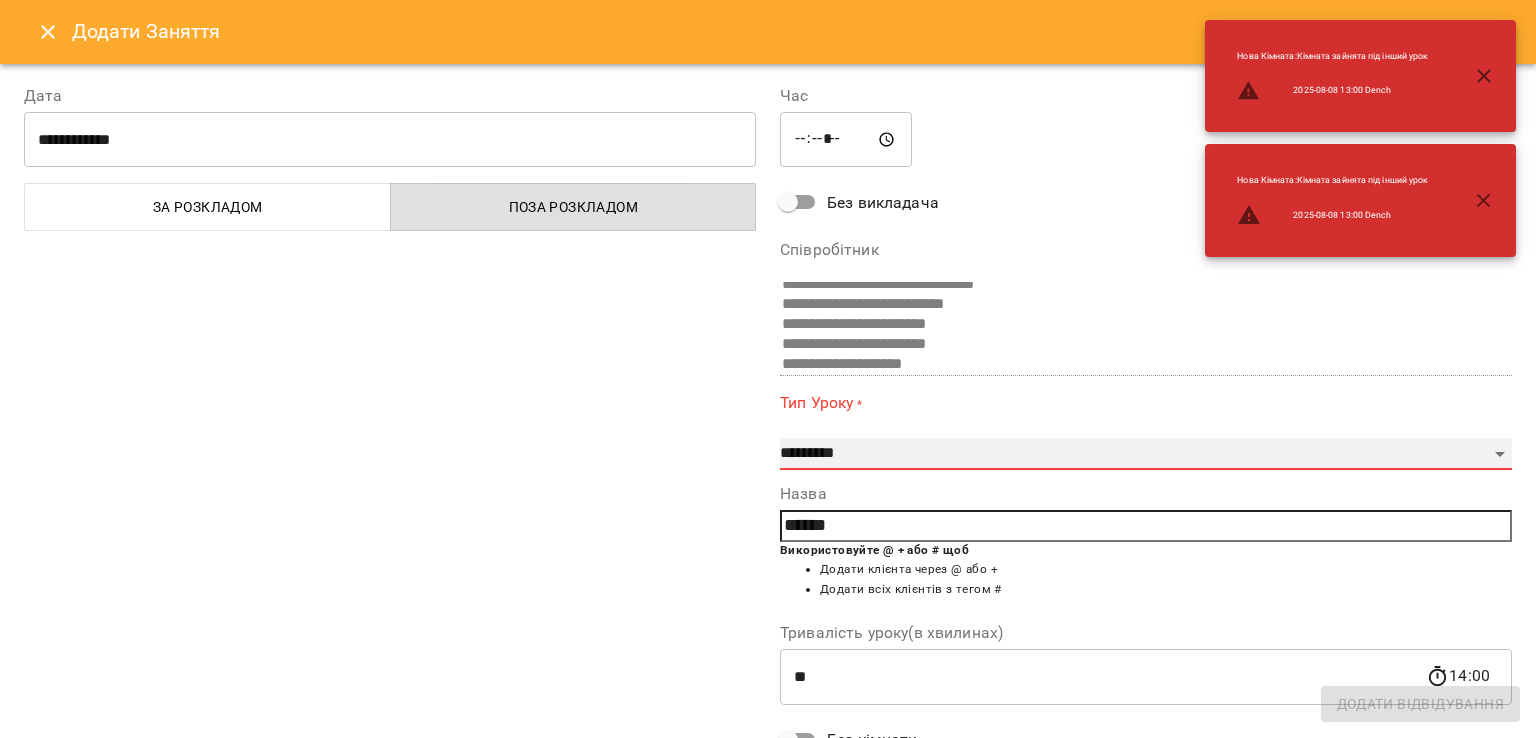 click on "**********" at bounding box center [1146, 454] 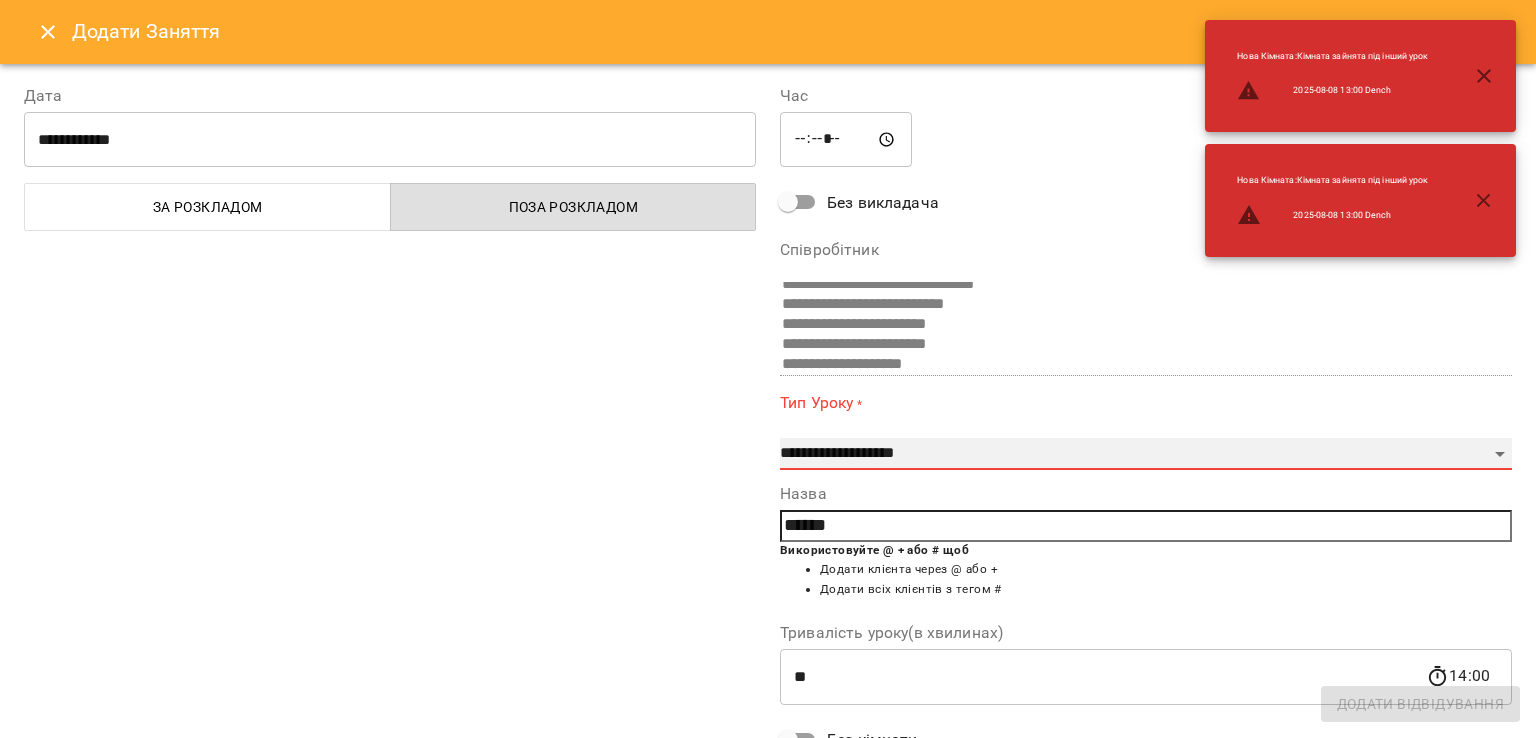 click on "**********" at bounding box center [1146, 454] 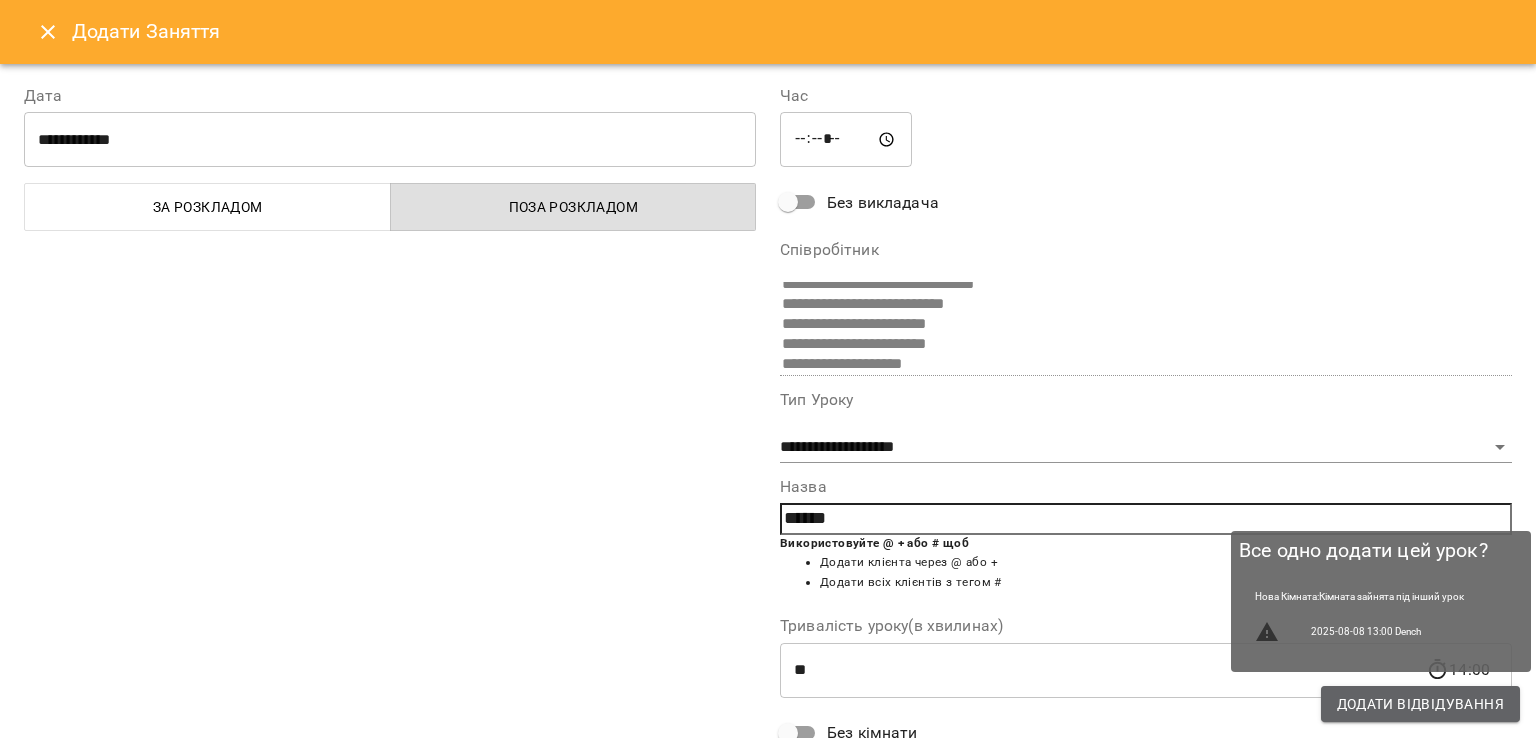 click on "Додати Відвідування" at bounding box center (1420, 704) 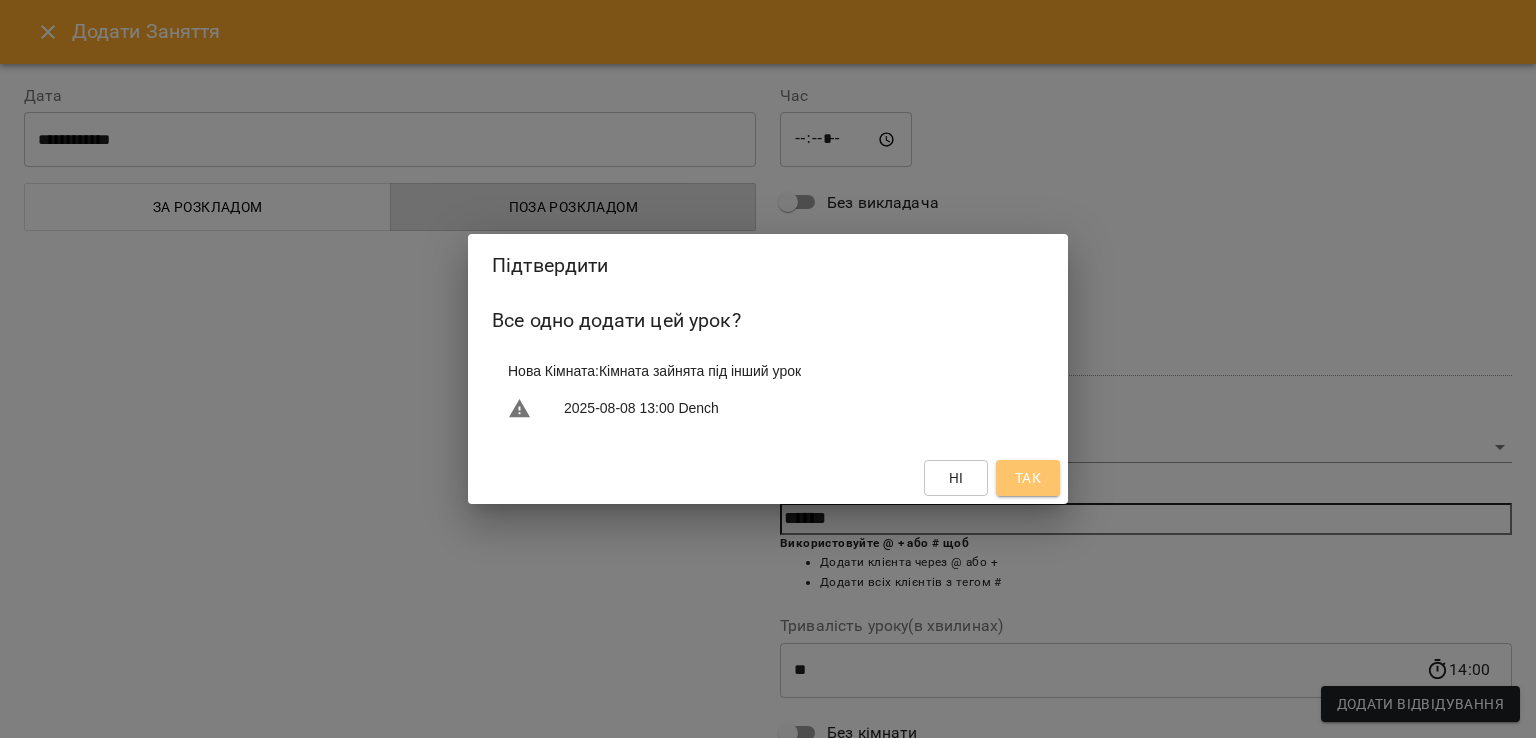 click on "Так" at bounding box center (1028, 478) 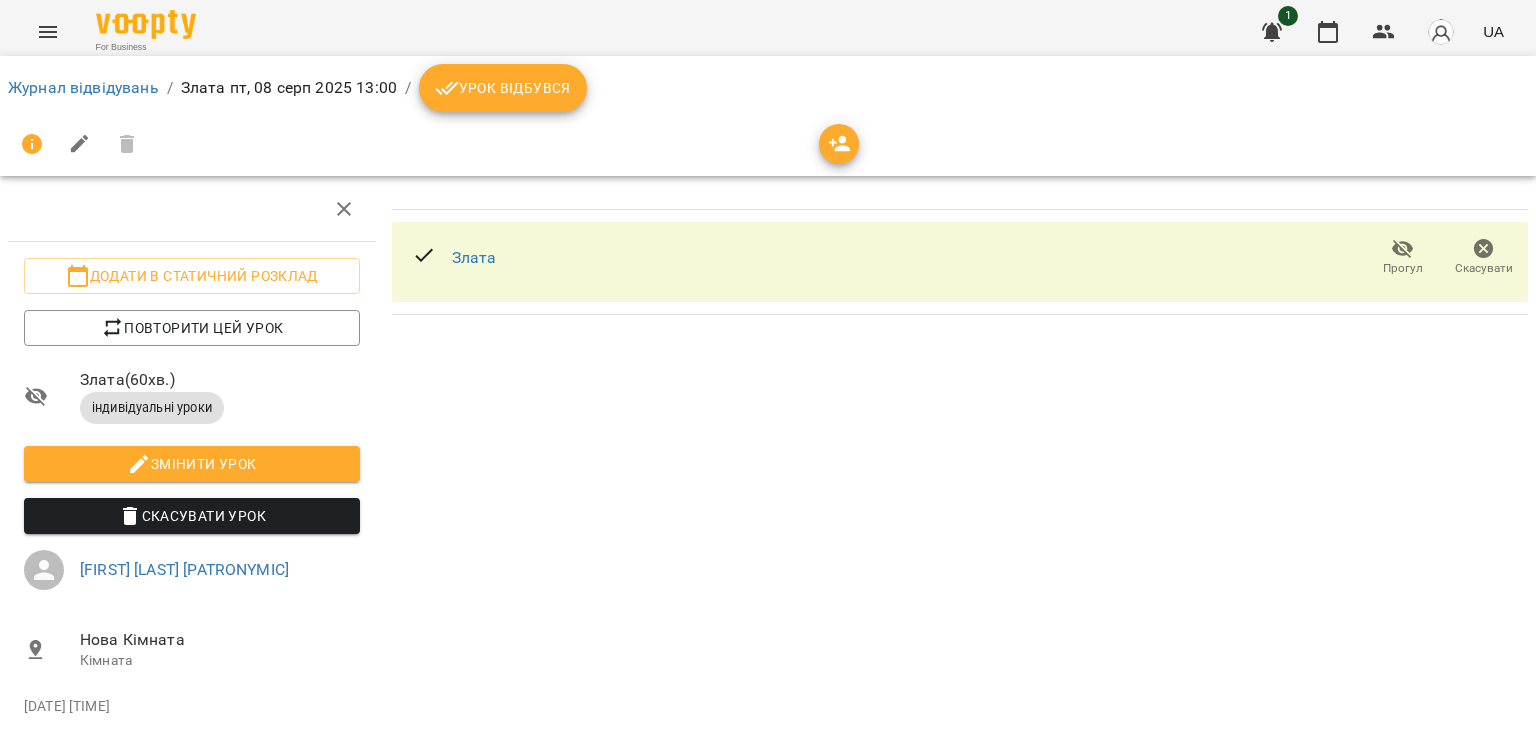 click on "Урок відбувся" at bounding box center (503, 88) 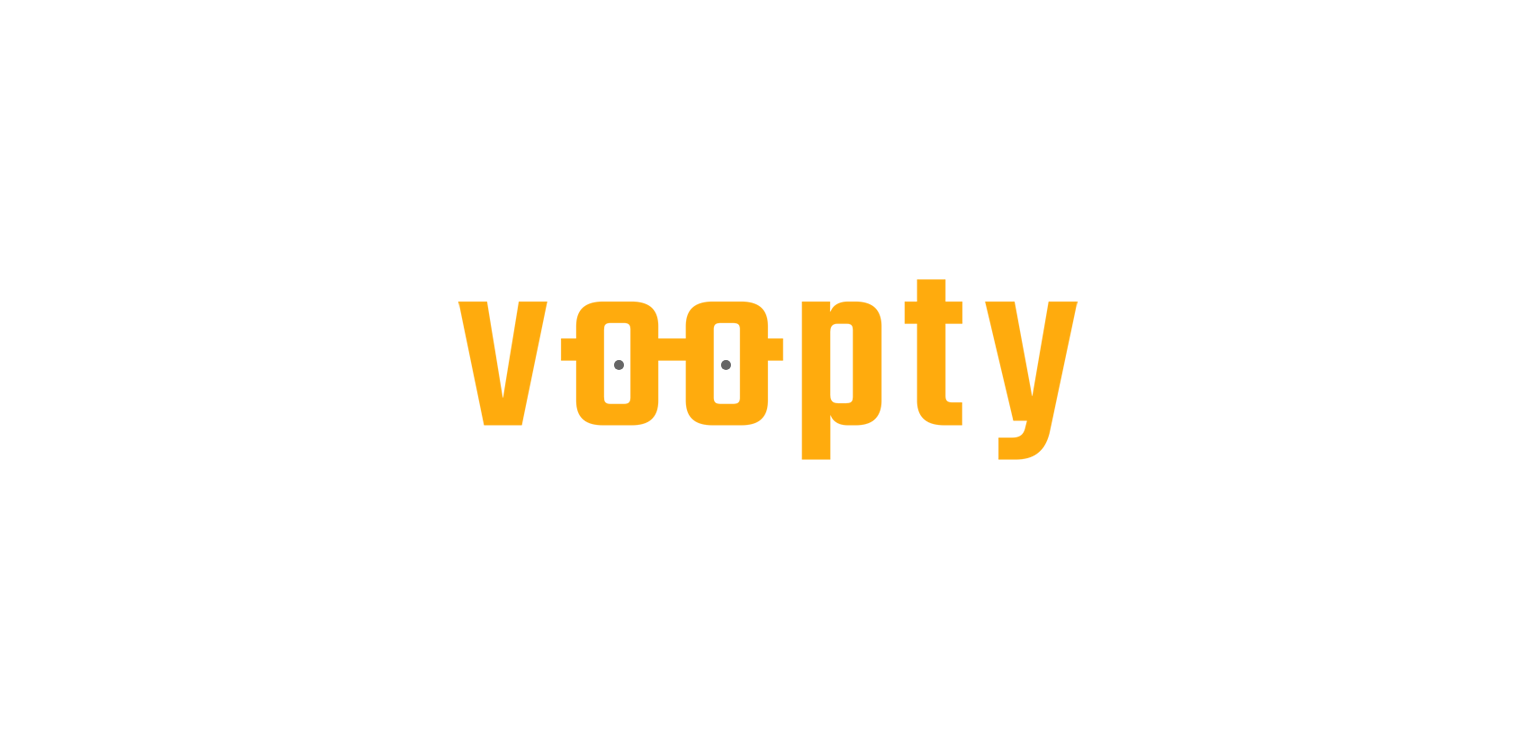 scroll, scrollTop: 0, scrollLeft: 0, axis: both 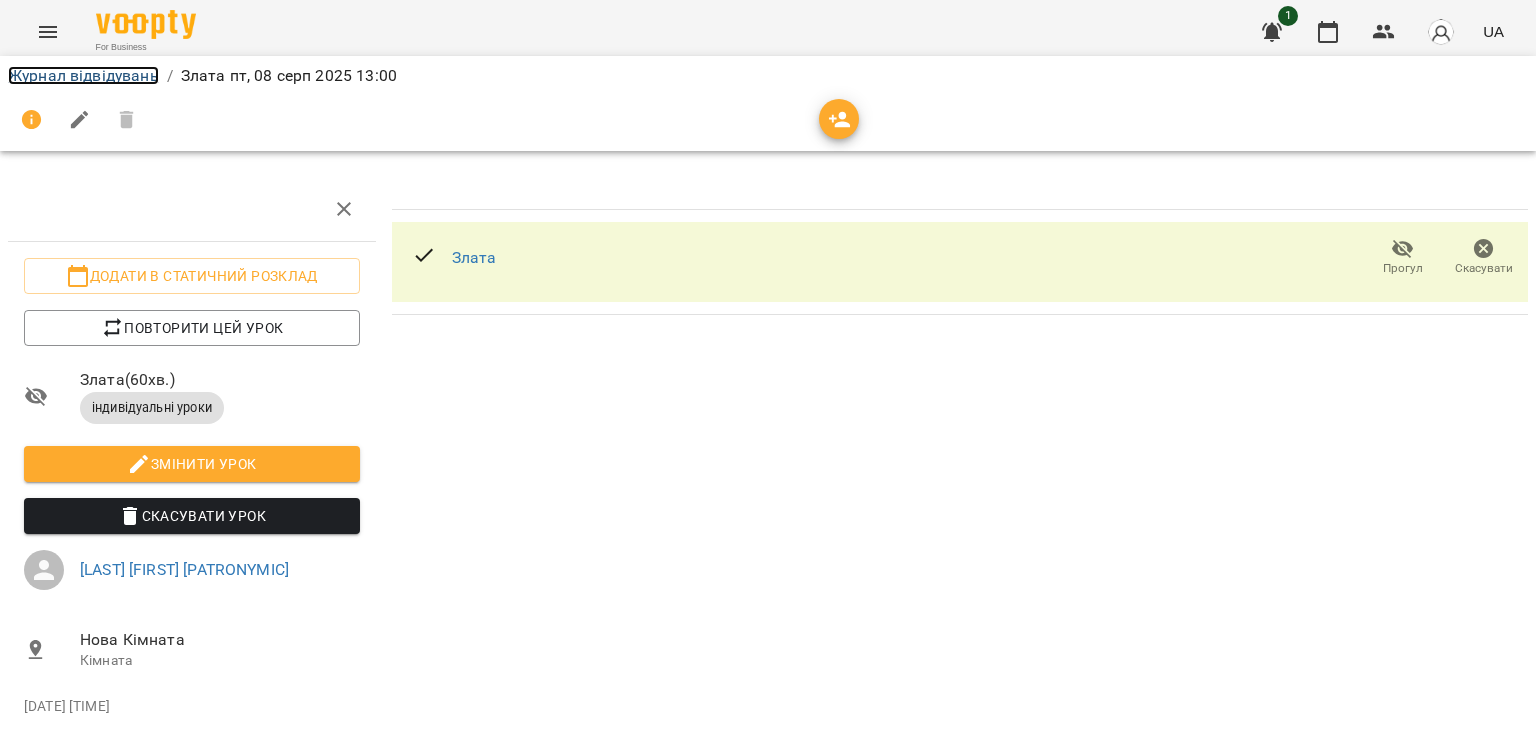 click on "Журнал відвідувань" at bounding box center (83, 75) 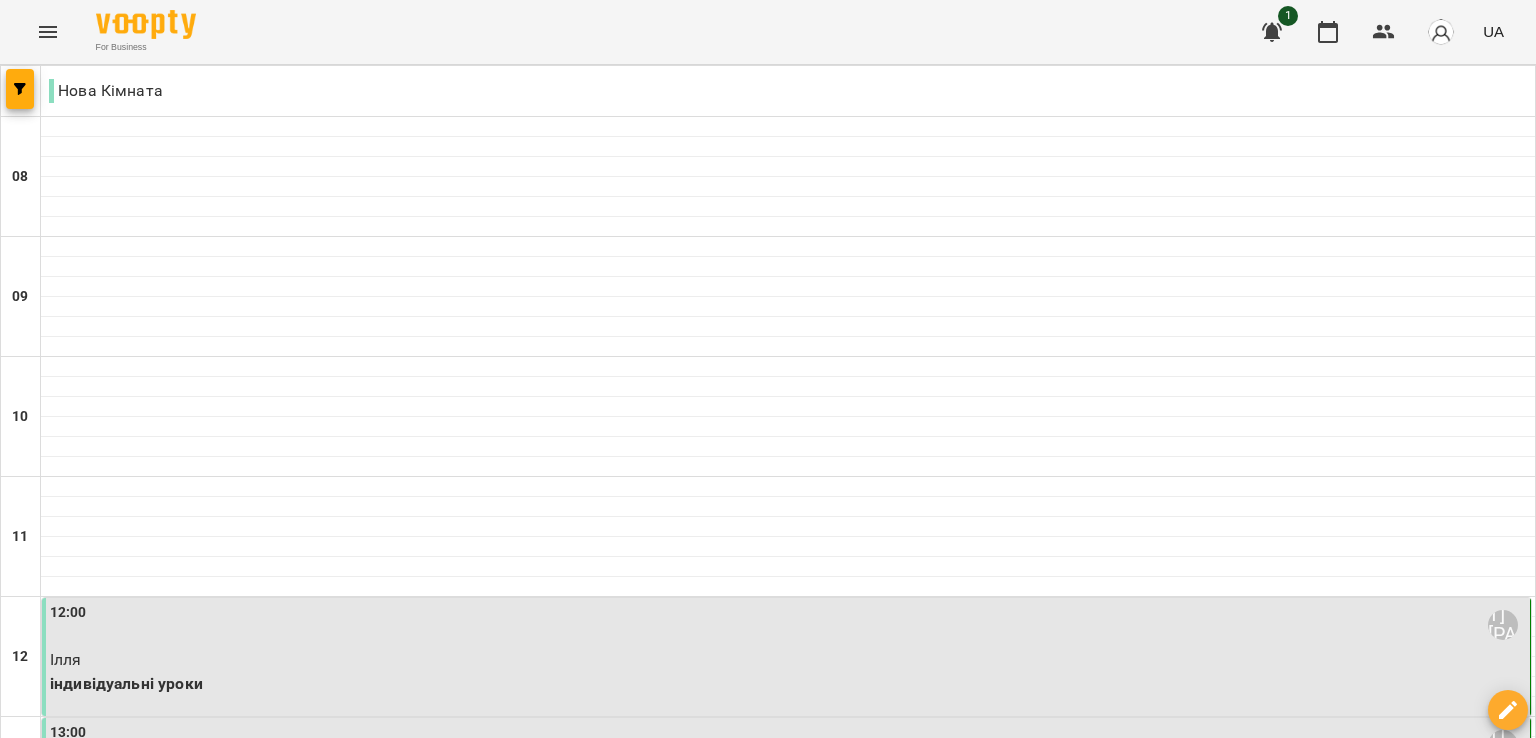 scroll, scrollTop: 760, scrollLeft: 0, axis: vertical 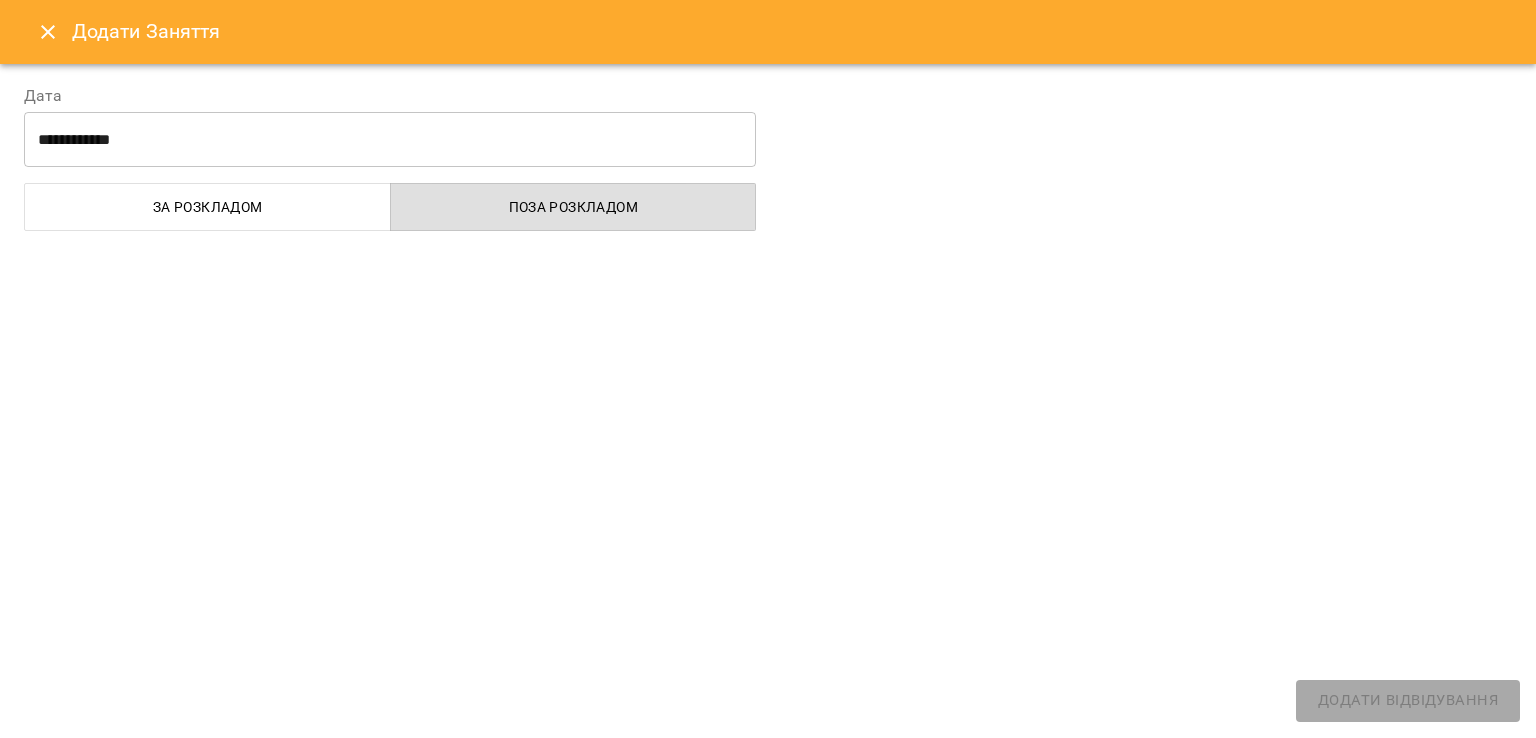 select on "**********" 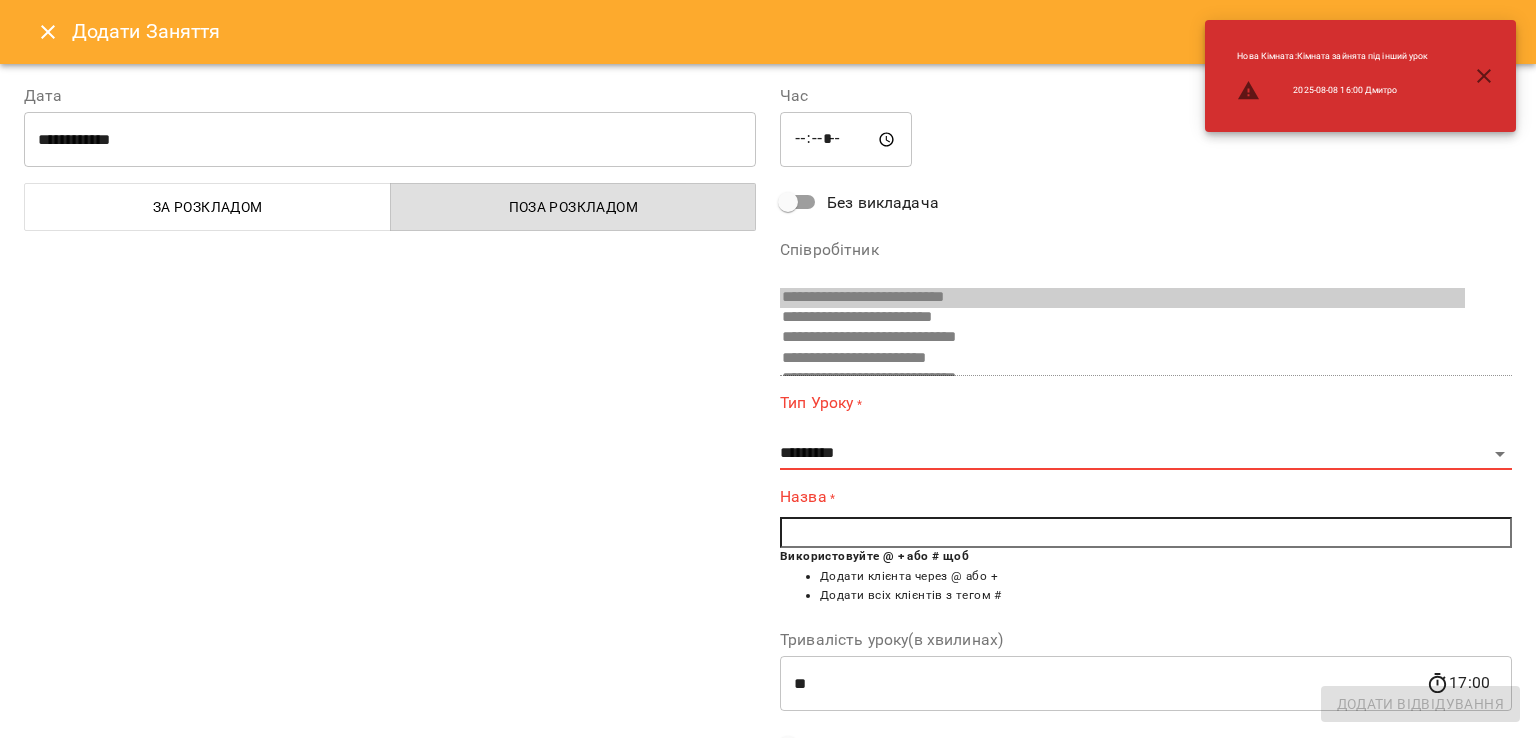 scroll, scrollTop: 619, scrollLeft: 0, axis: vertical 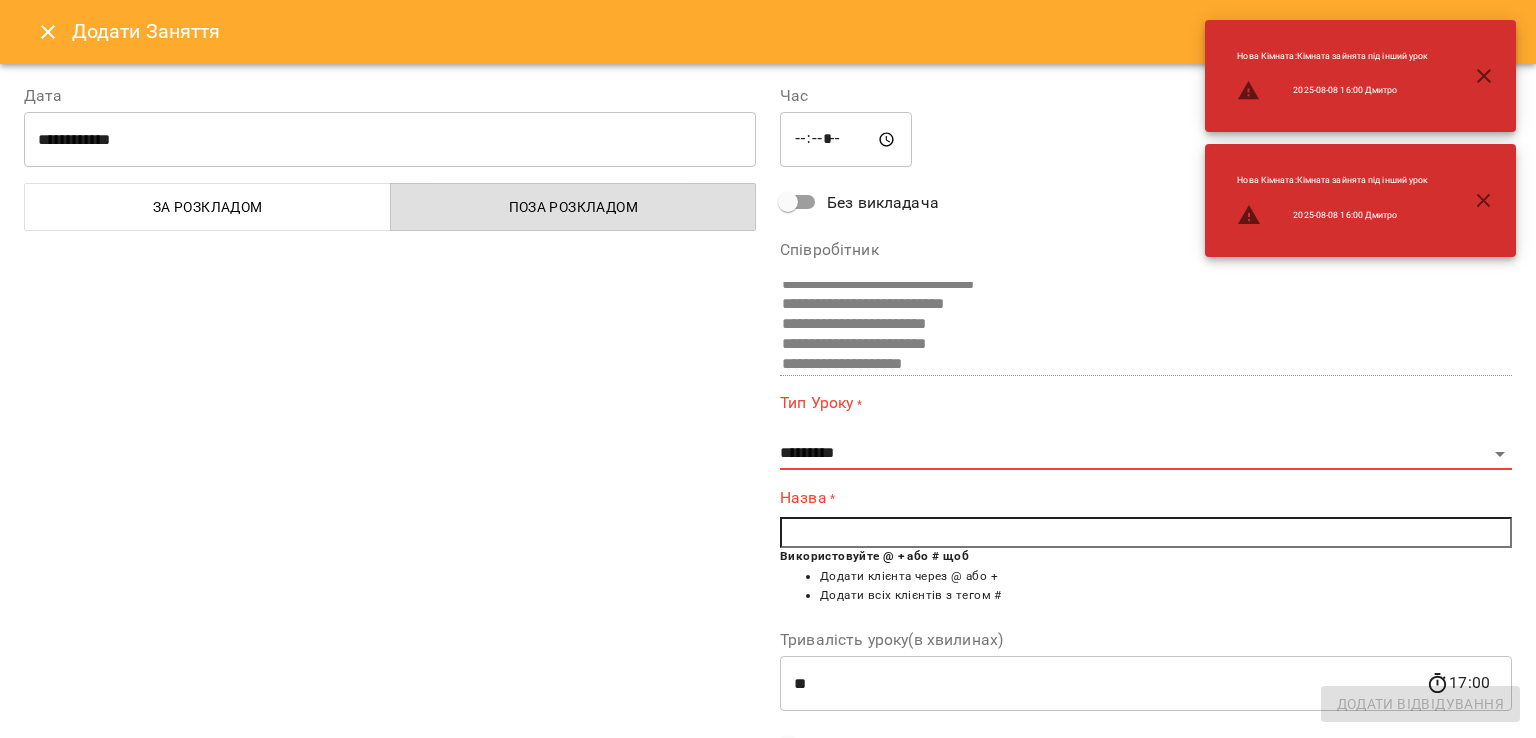 click at bounding box center (1146, 533) 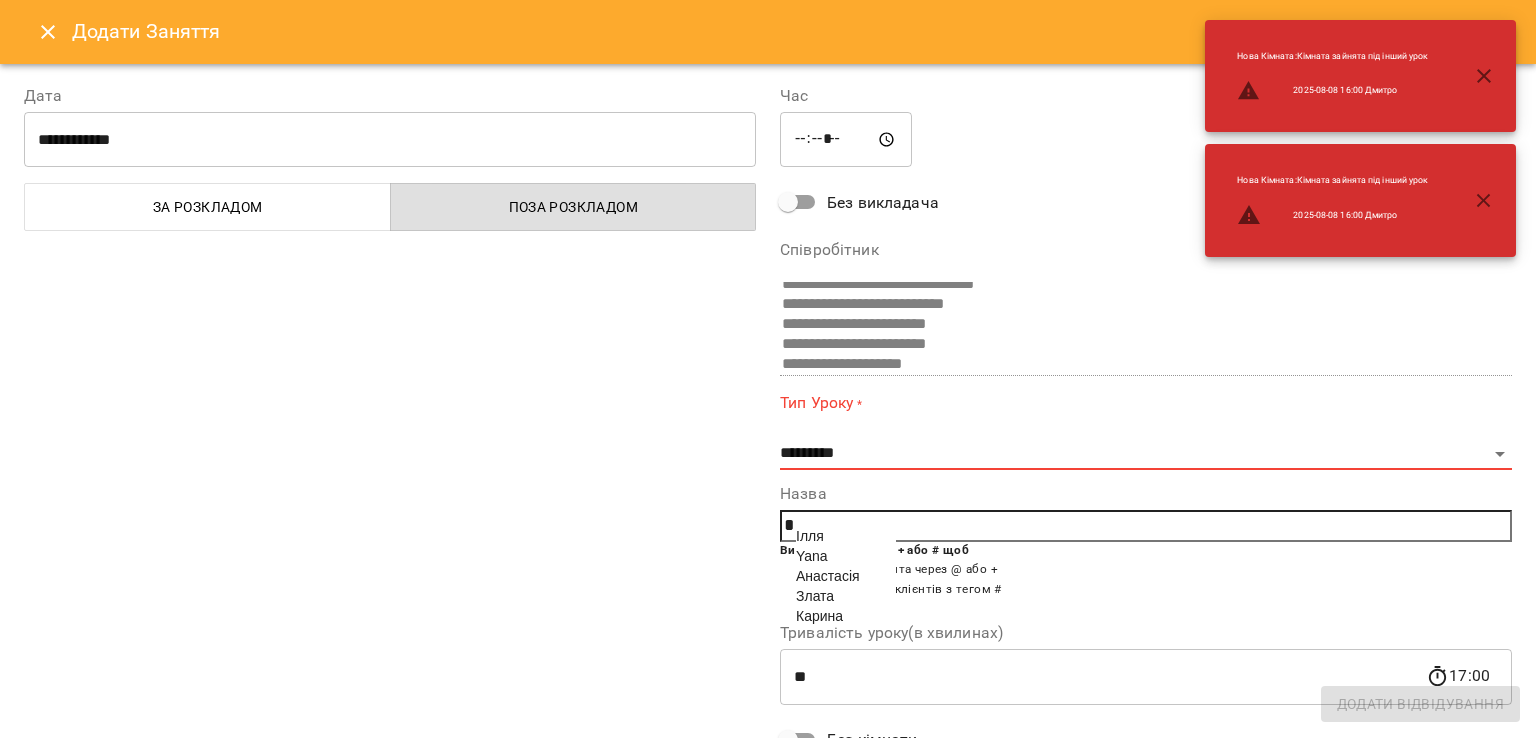 click on "Анастасія" at bounding box center [828, 576] 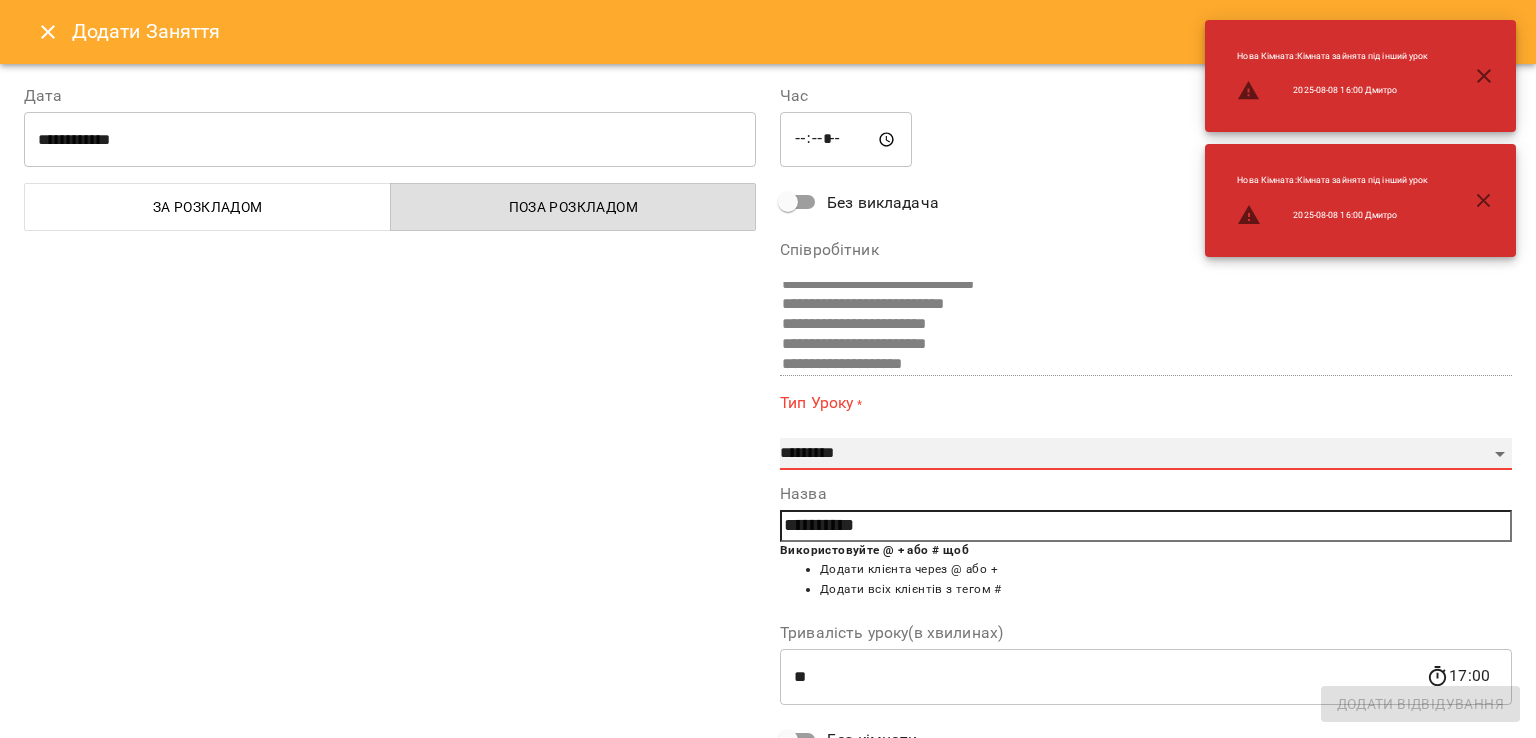 click on "**********" at bounding box center (1146, 454) 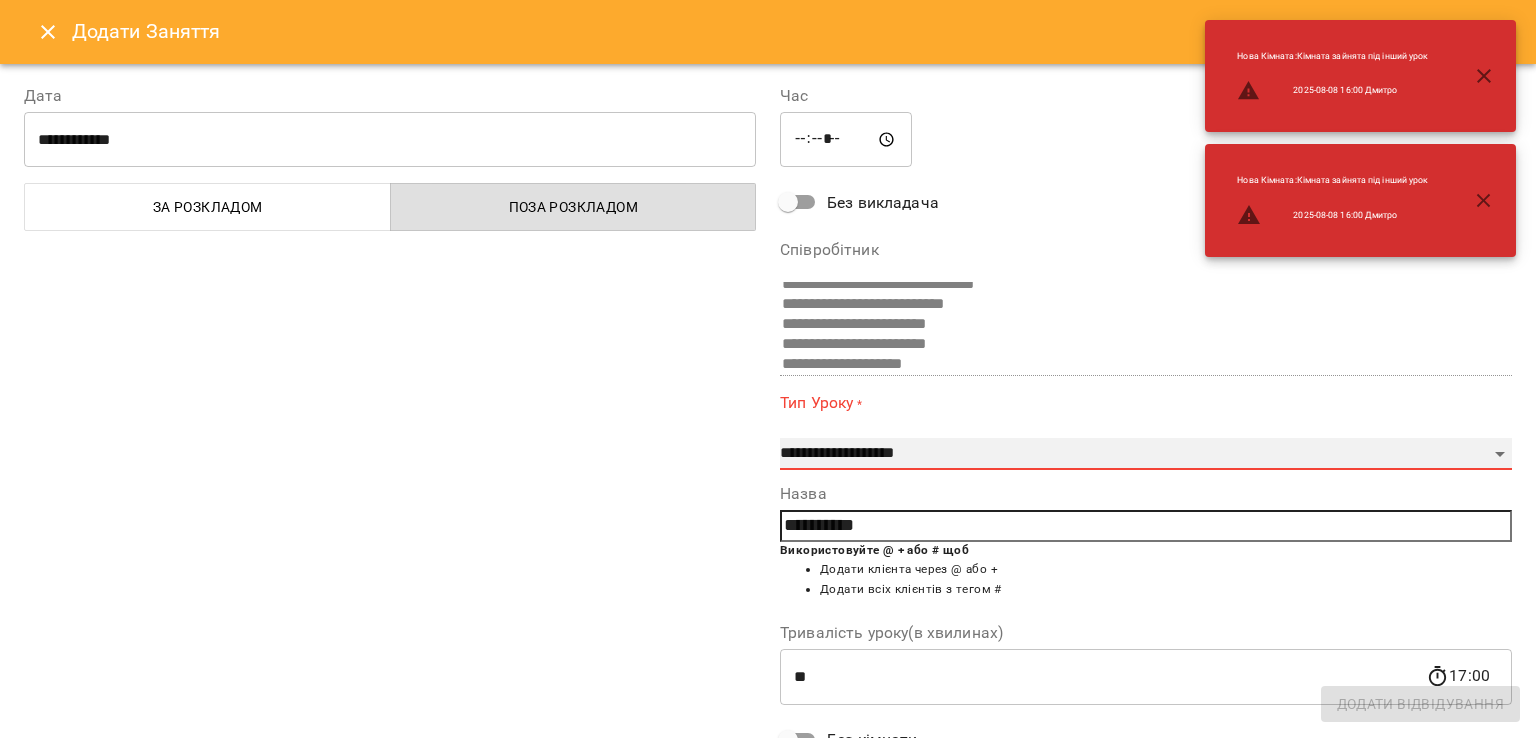 click on "**********" at bounding box center [1146, 454] 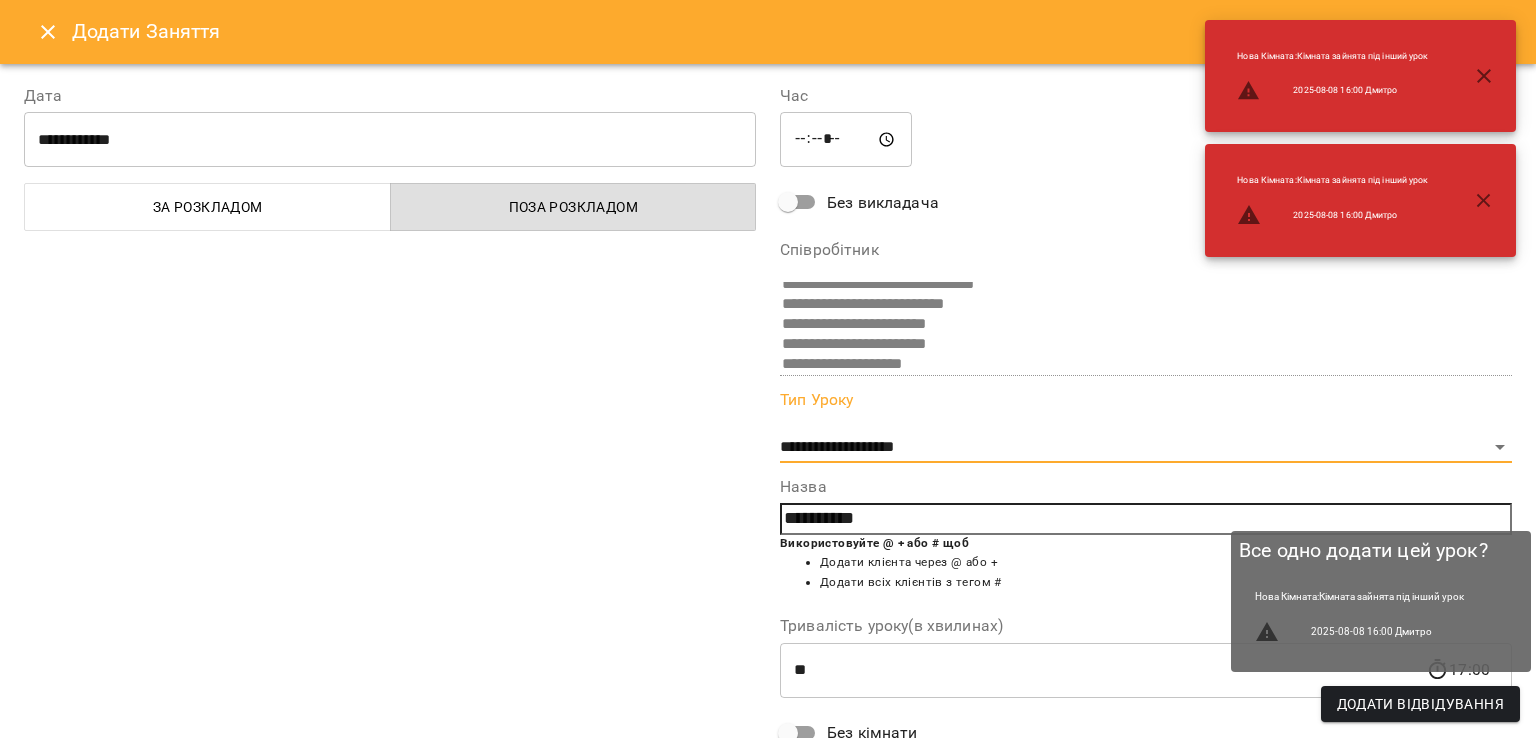 click on "Додати Відвідування" at bounding box center [1420, 704] 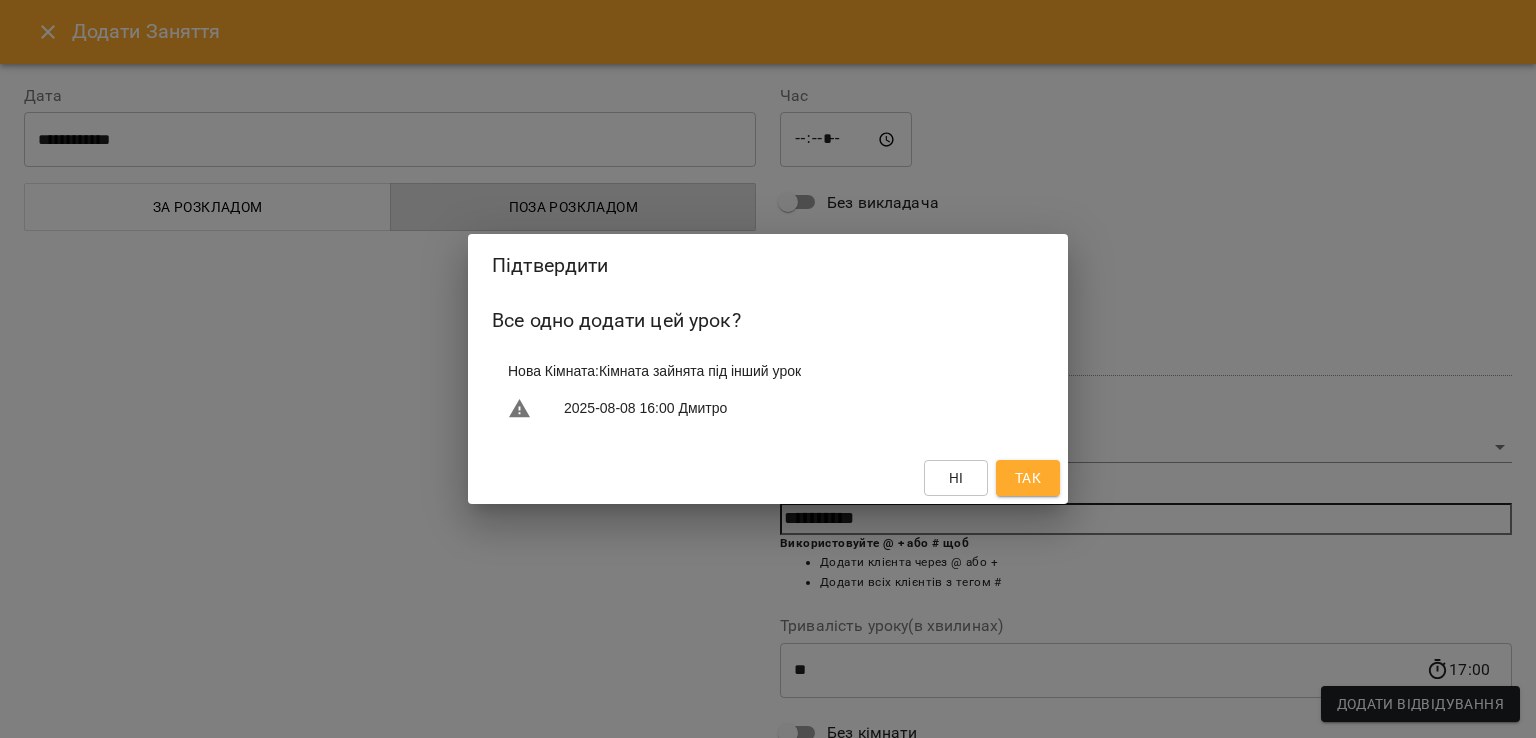 click on "Так" at bounding box center (1028, 478) 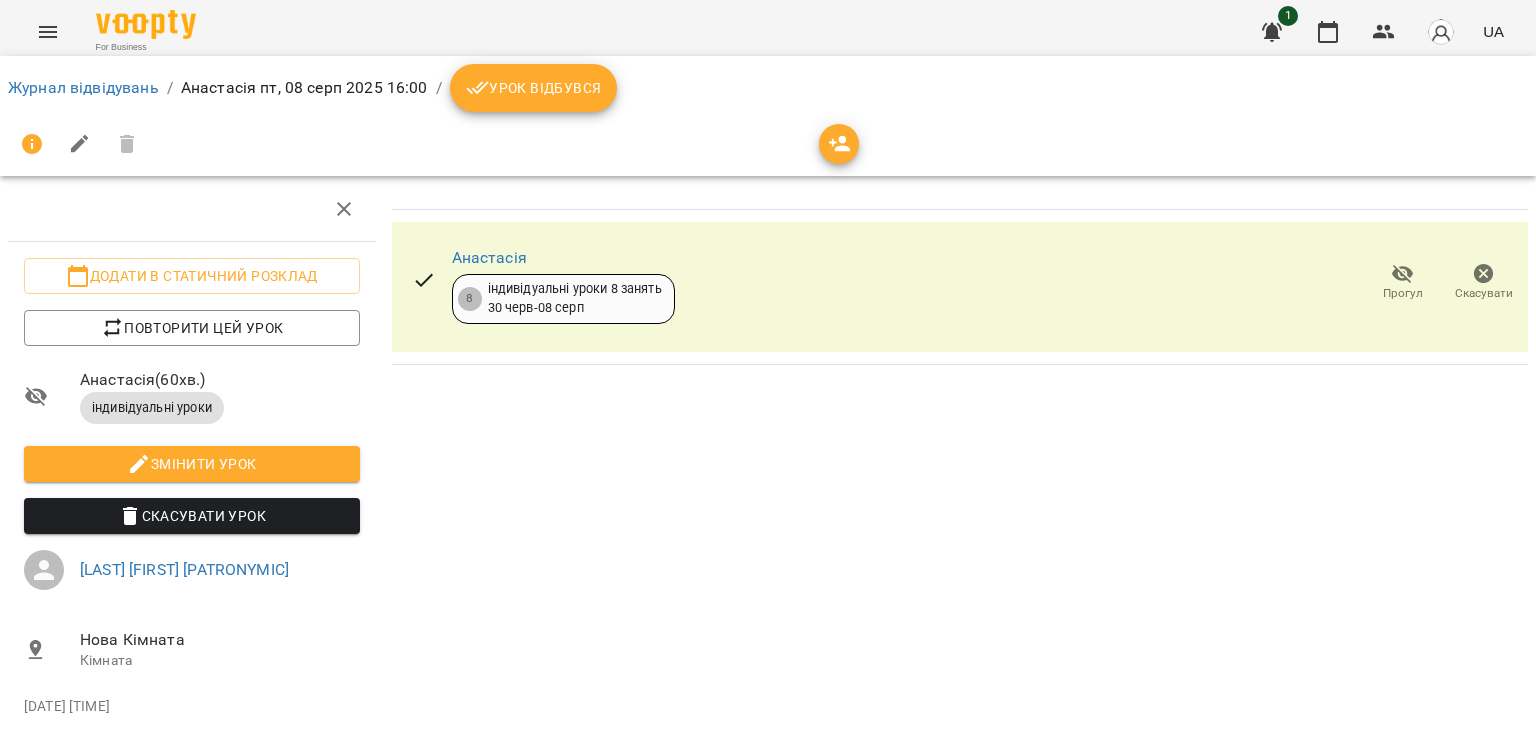click on "Урок відбувся" at bounding box center (534, 88) 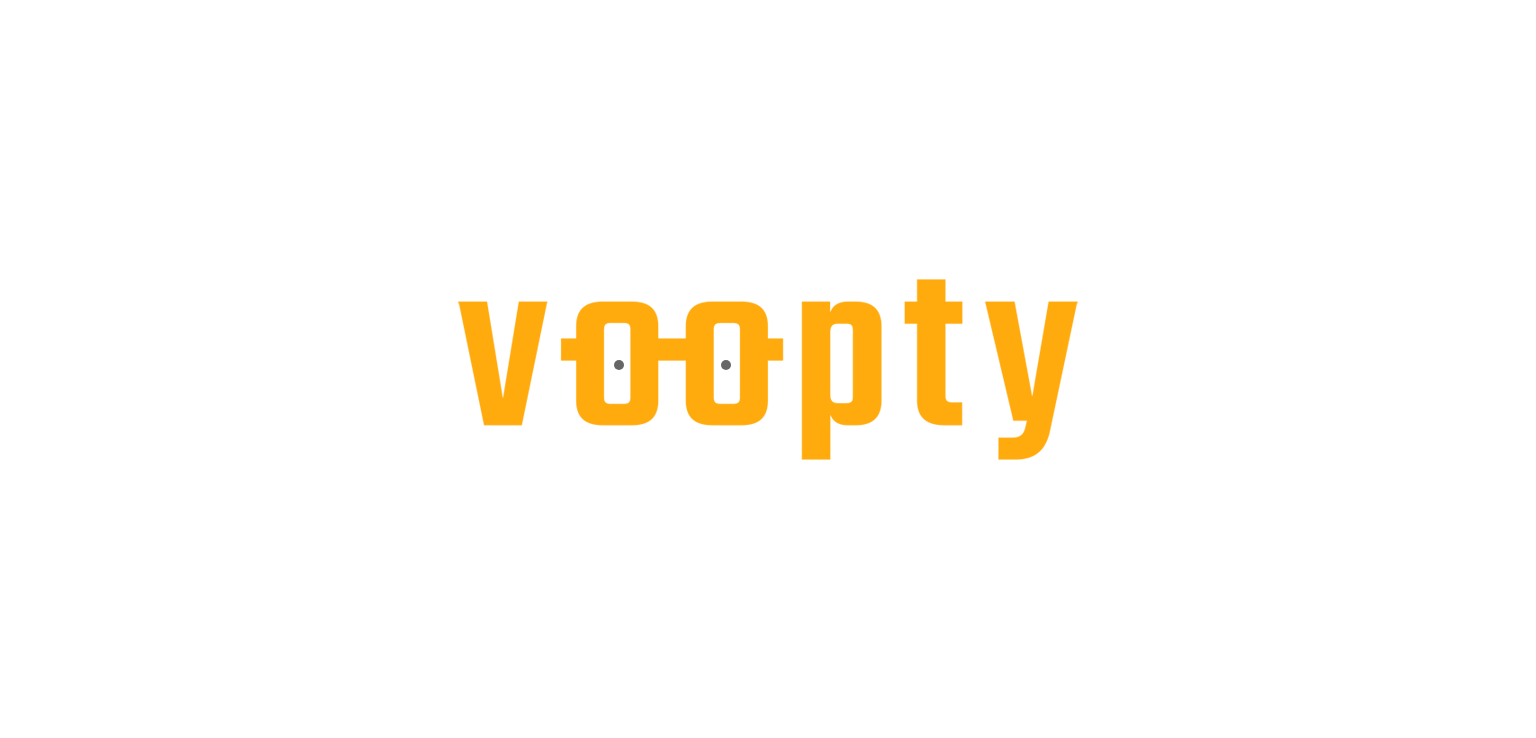 scroll, scrollTop: 0, scrollLeft: 0, axis: both 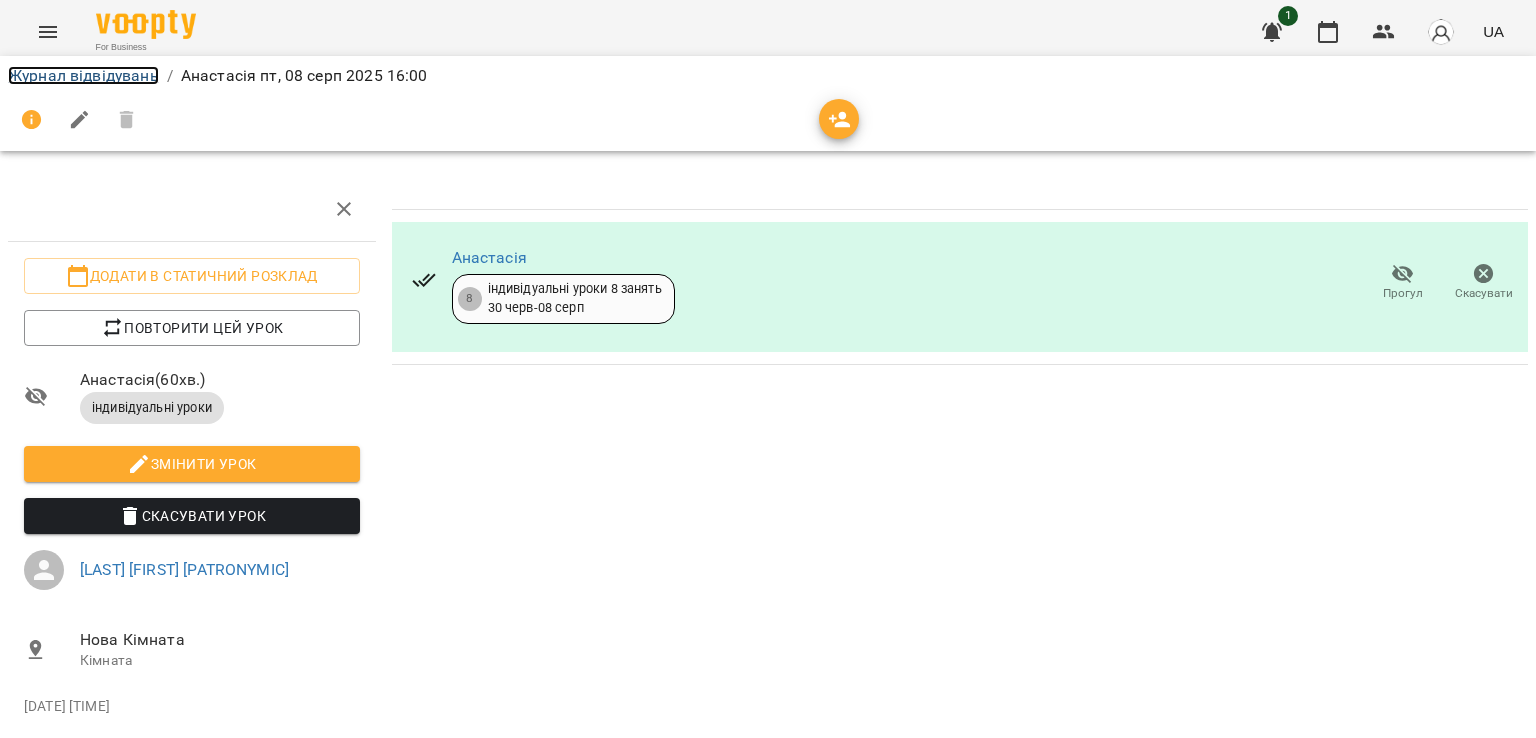 click on "Журнал відвідувань" at bounding box center (83, 75) 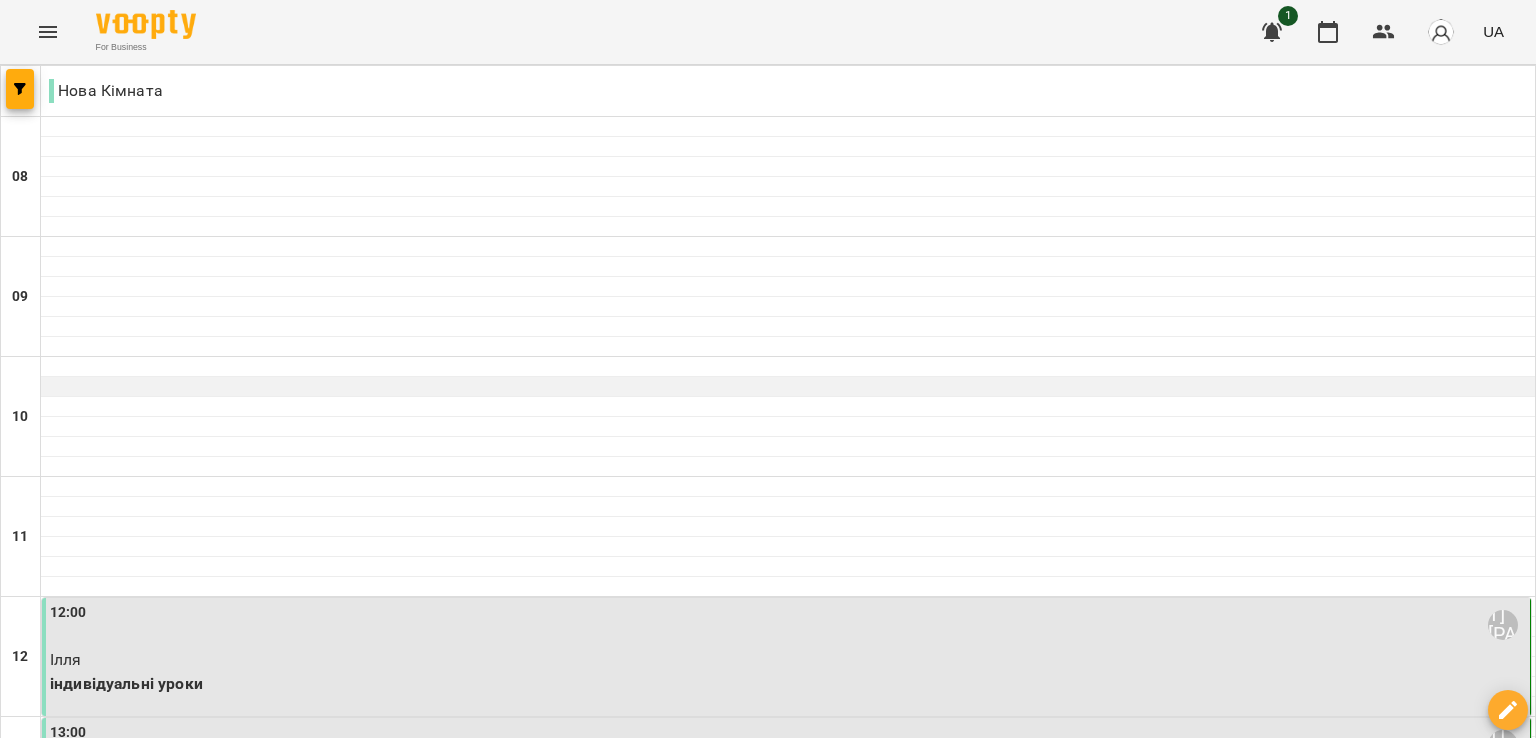 scroll, scrollTop: 1312, scrollLeft: 0, axis: vertical 